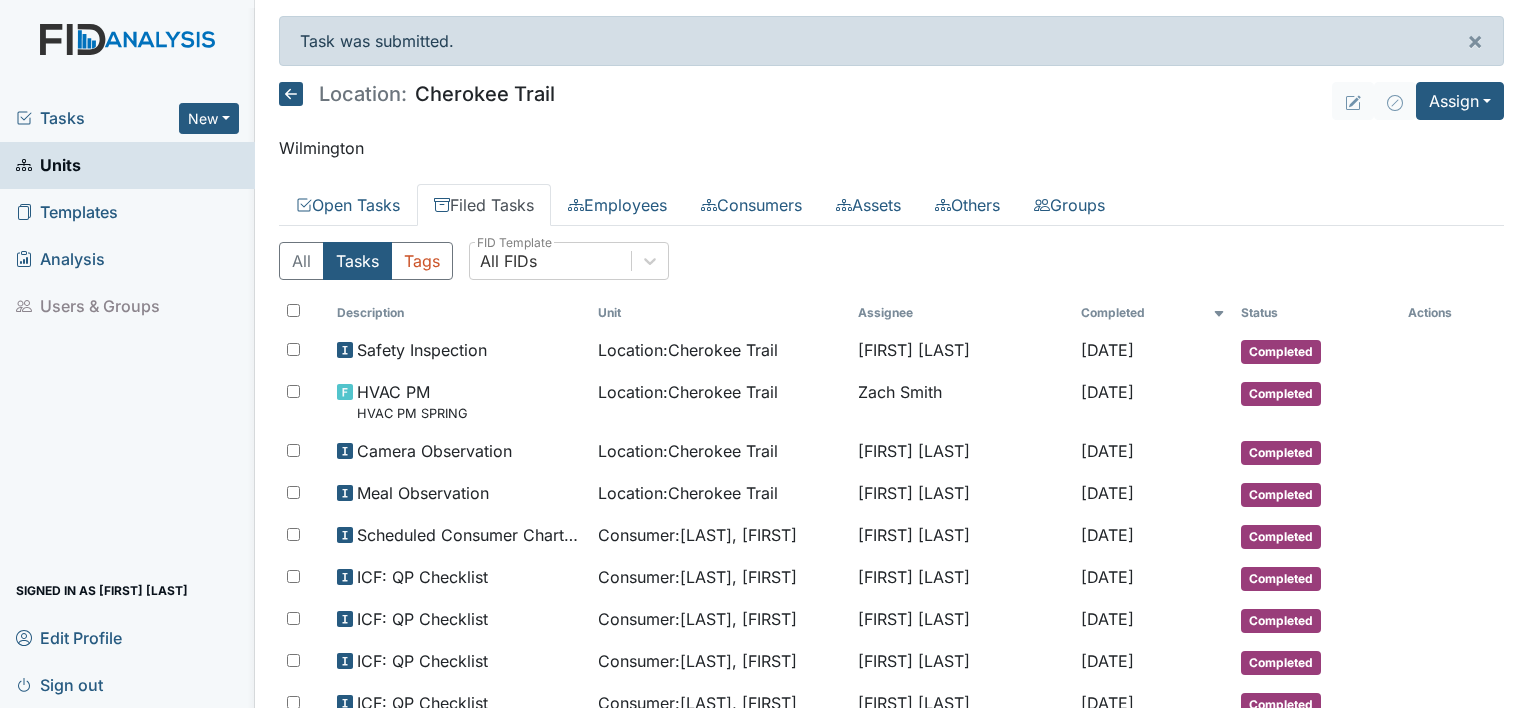scroll, scrollTop: 0, scrollLeft: 0, axis: both 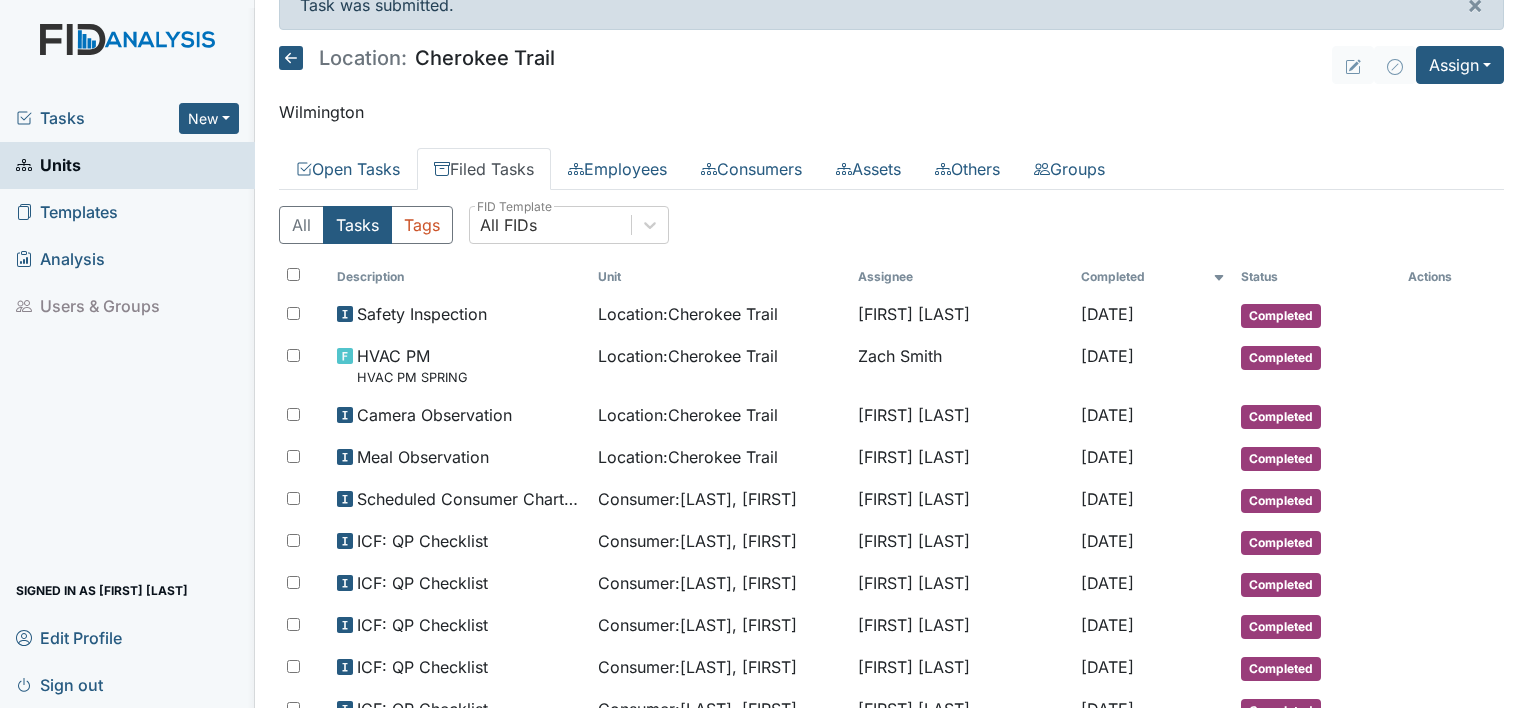 click on "Wilmington" at bounding box center [891, 112] 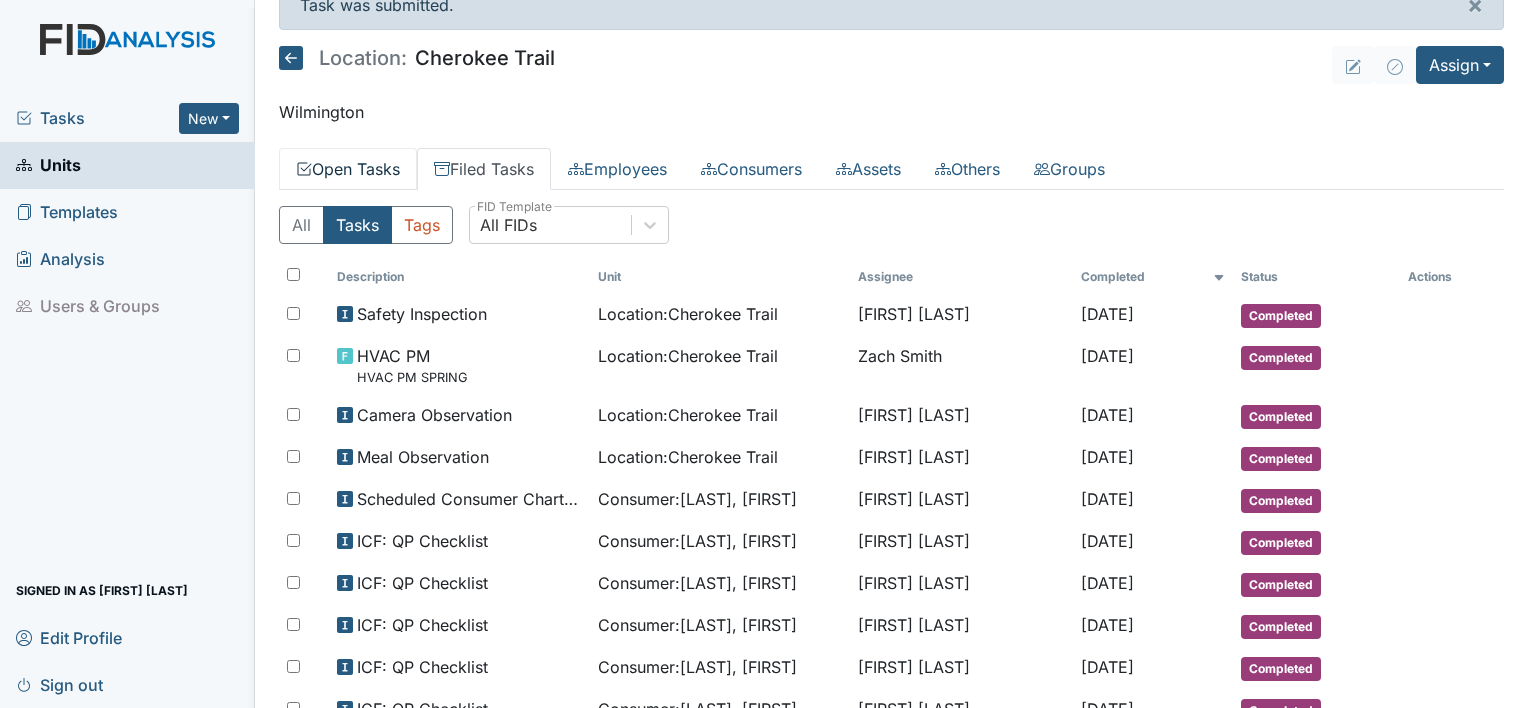 click on "Open Tasks" at bounding box center (348, 169) 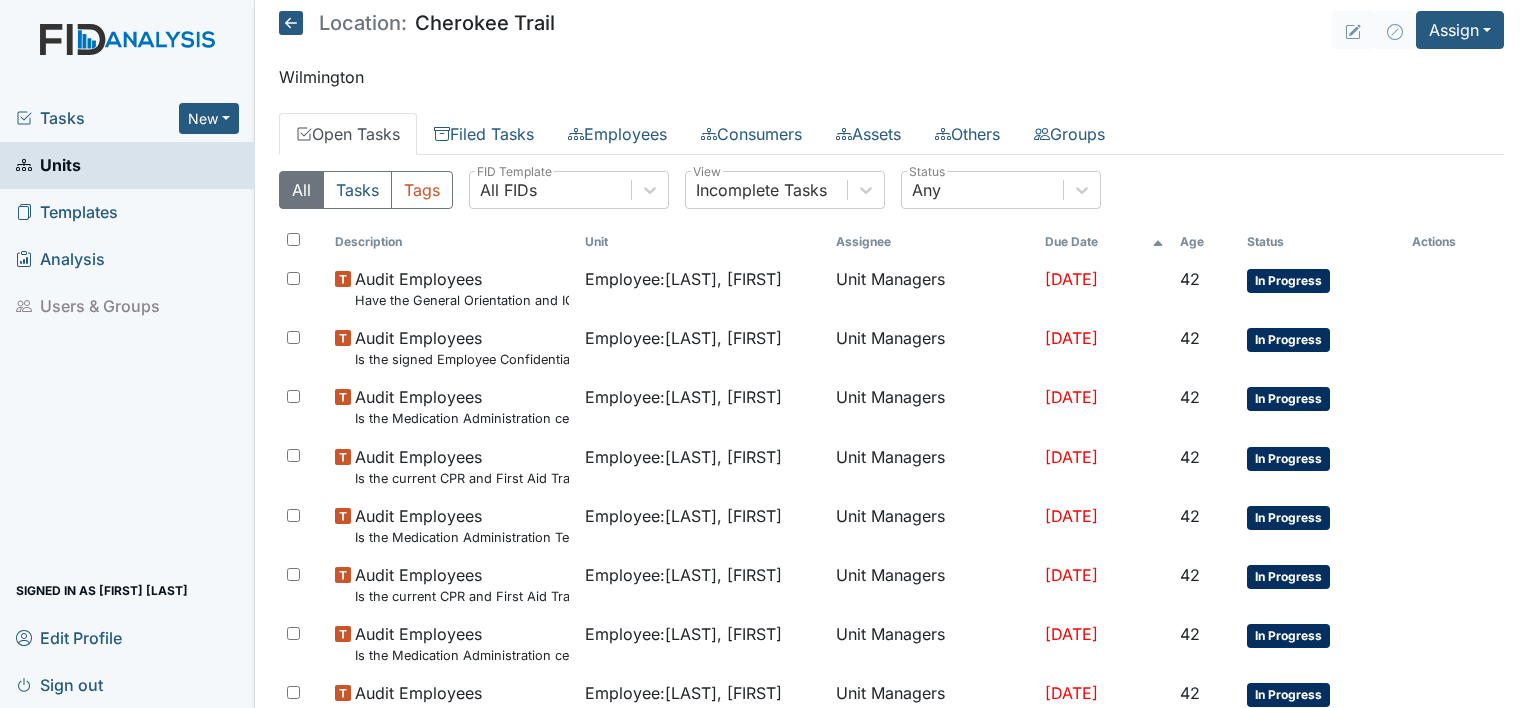 scroll, scrollTop: 0, scrollLeft: 0, axis: both 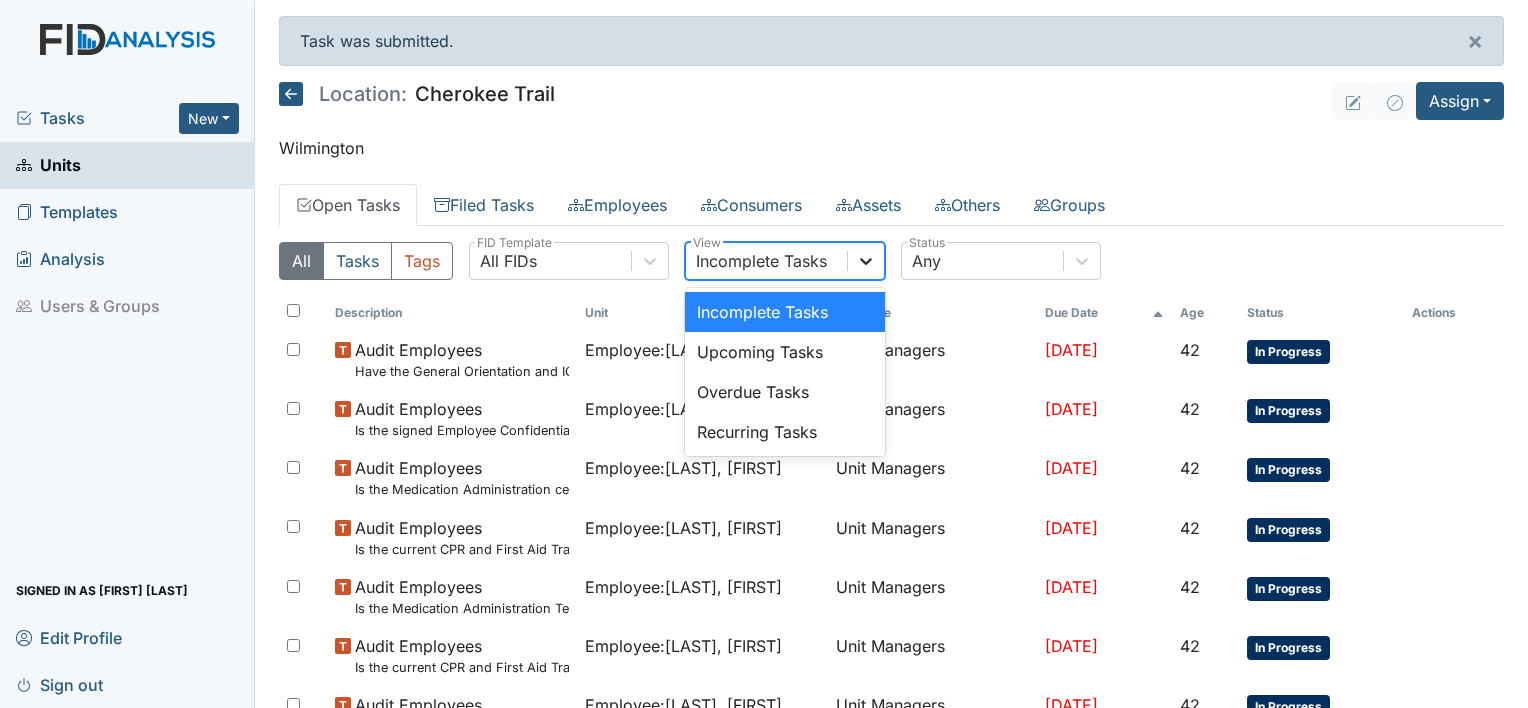 click 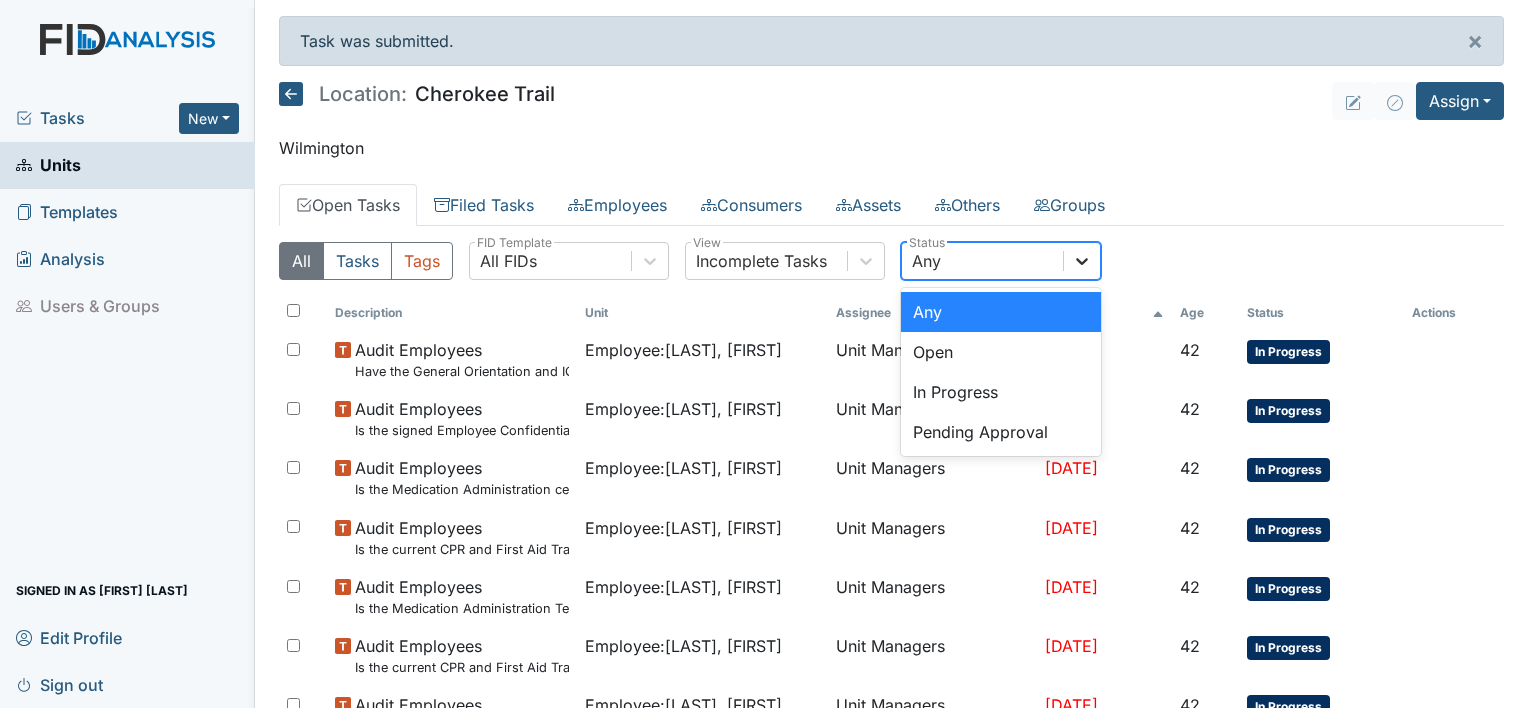 click at bounding box center (1082, 261) 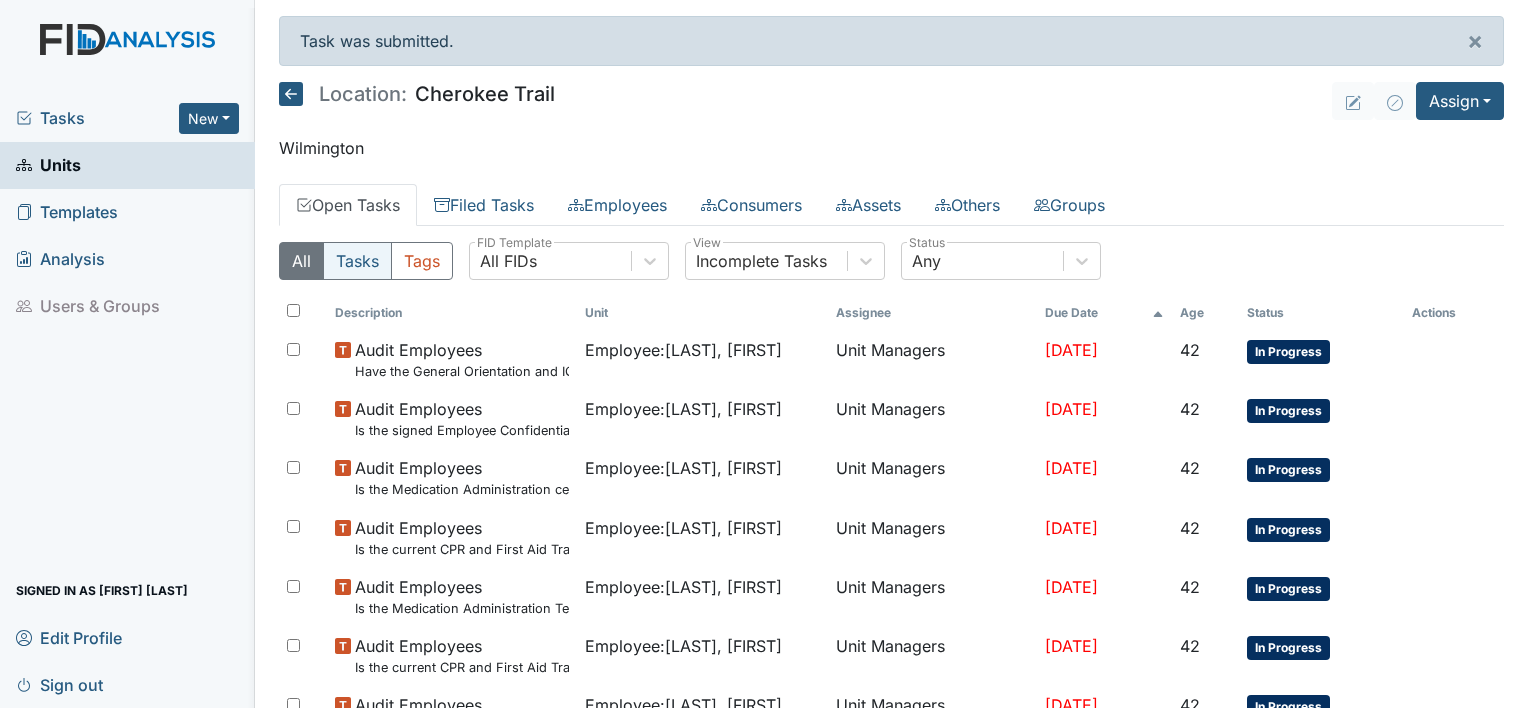 click on "Tasks" at bounding box center [357, 261] 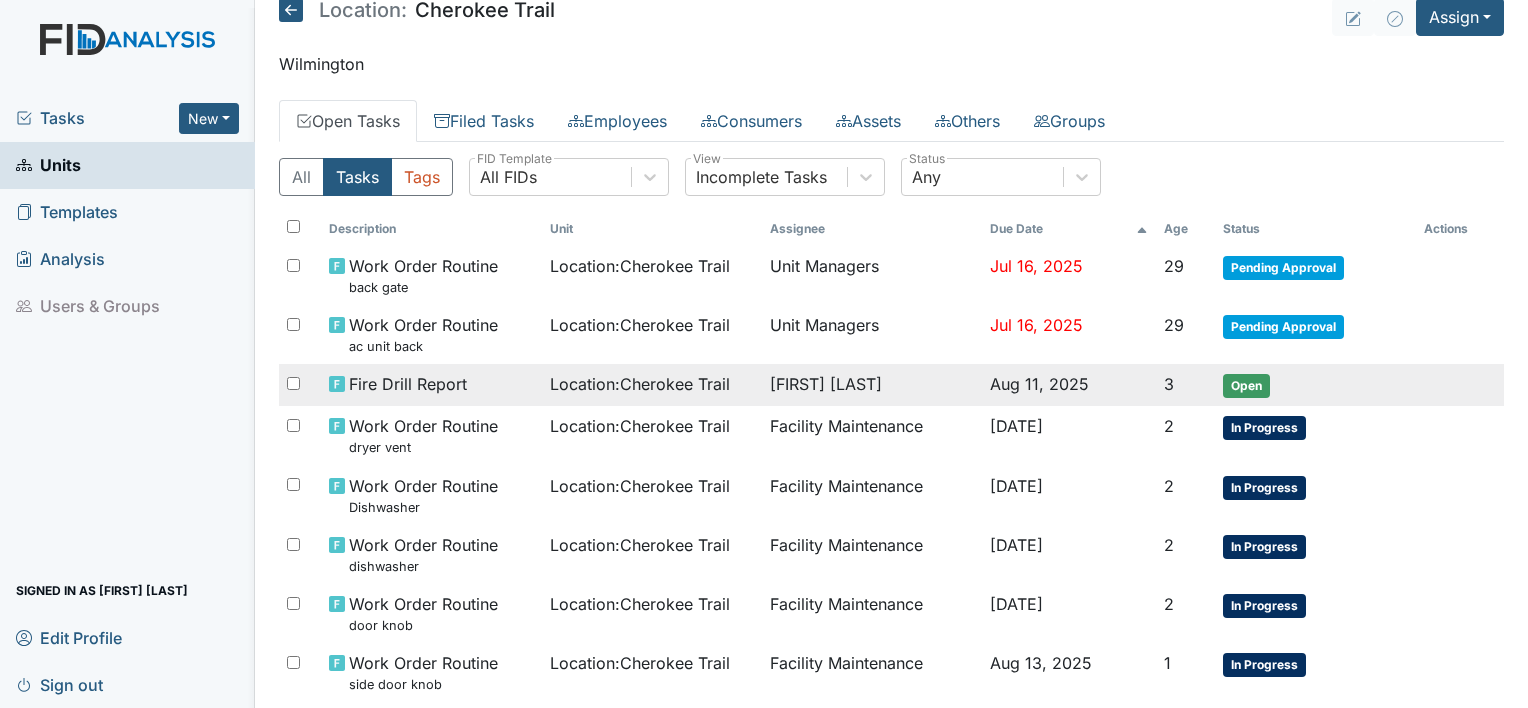 scroll, scrollTop: 0, scrollLeft: 0, axis: both 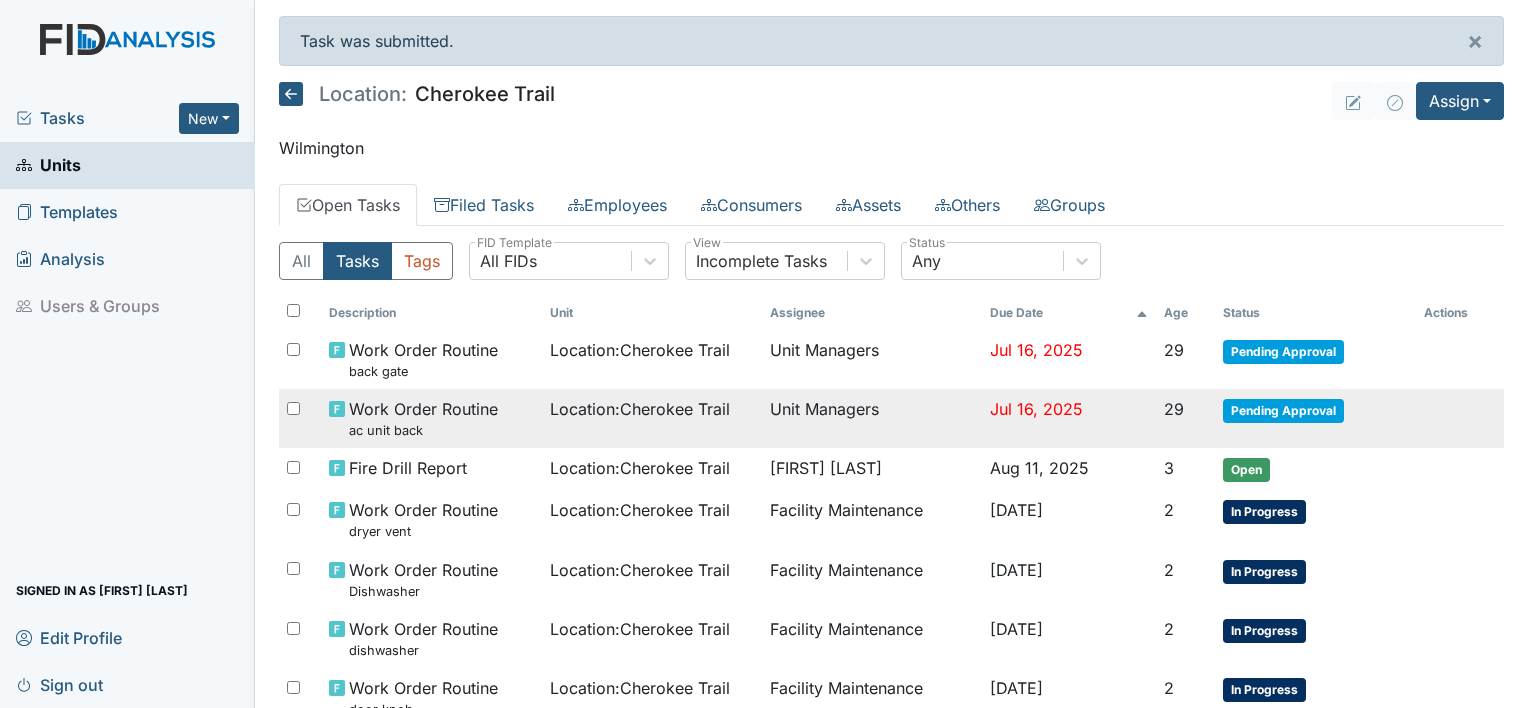 click on "Pending Approval" at bounding box center (1283, 411) 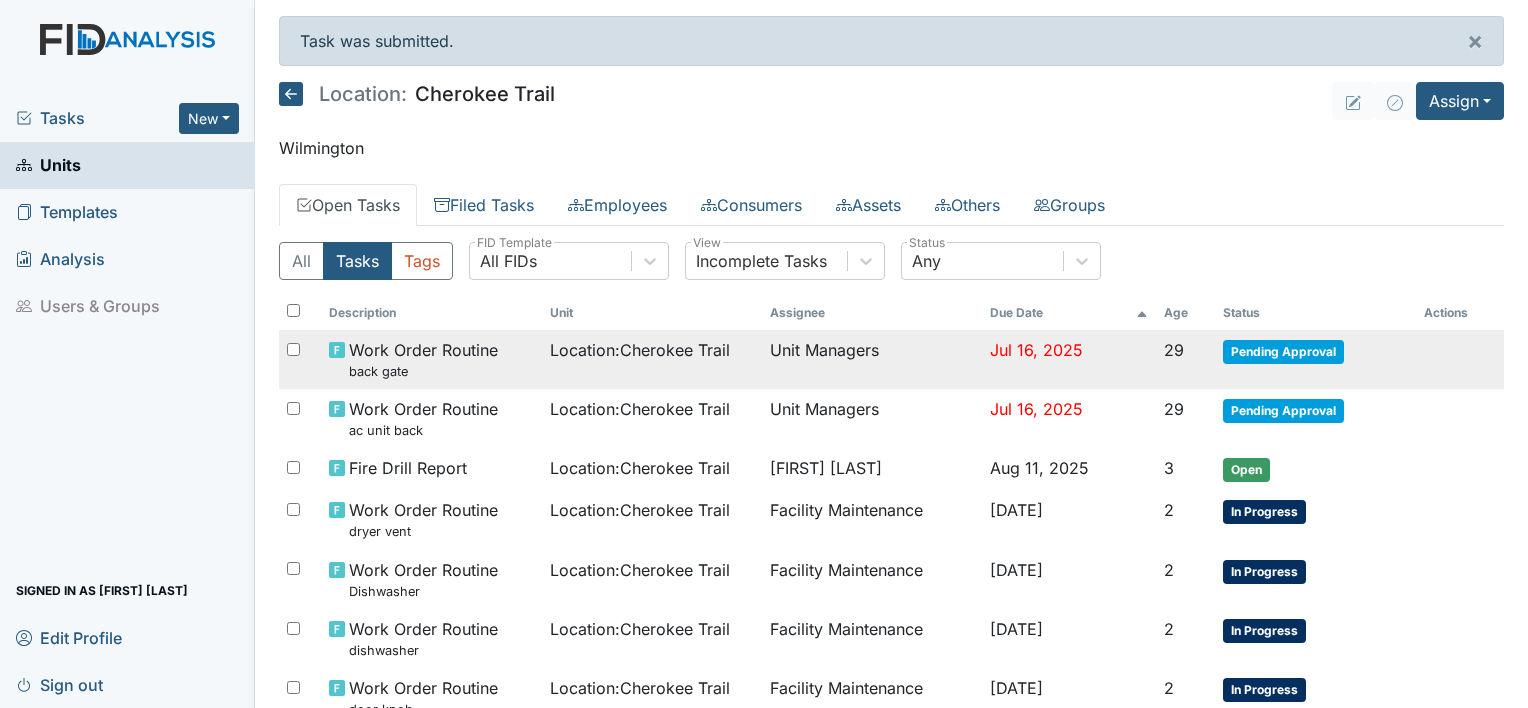 click on "Pending Approval" at bounding box center [1283, 352] 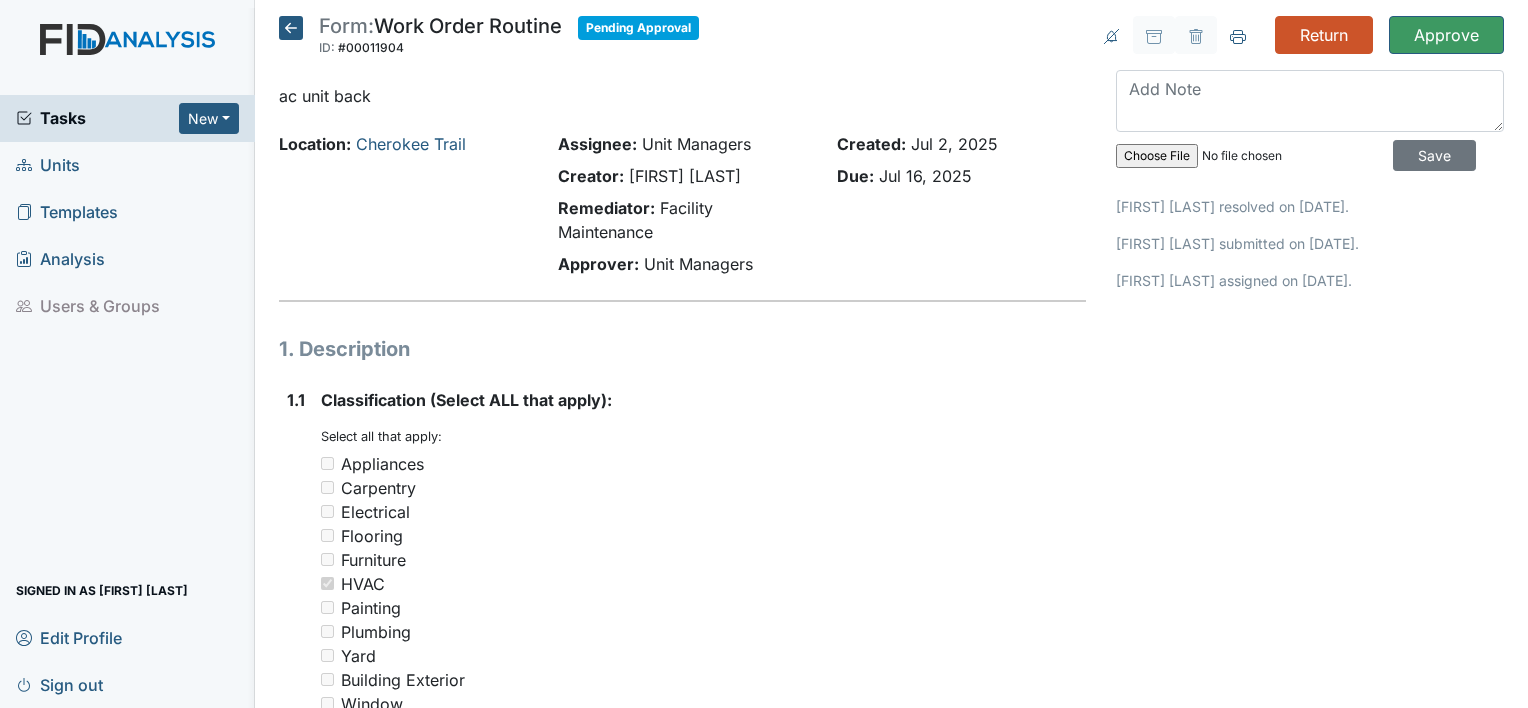 scroll, scrollTop: 0, scrollLeft: 0, axis: both 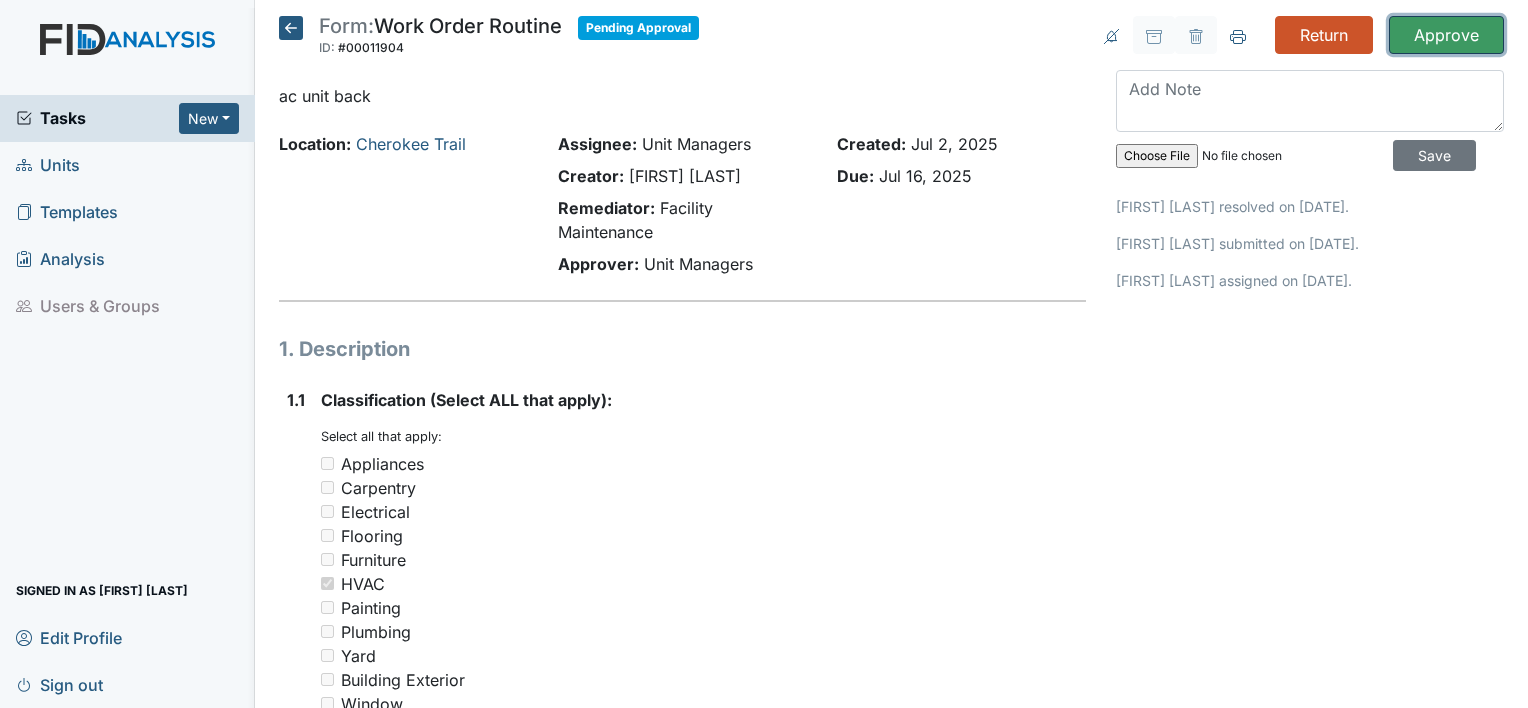 click on "Approve" at bounding box center (1446, 35) 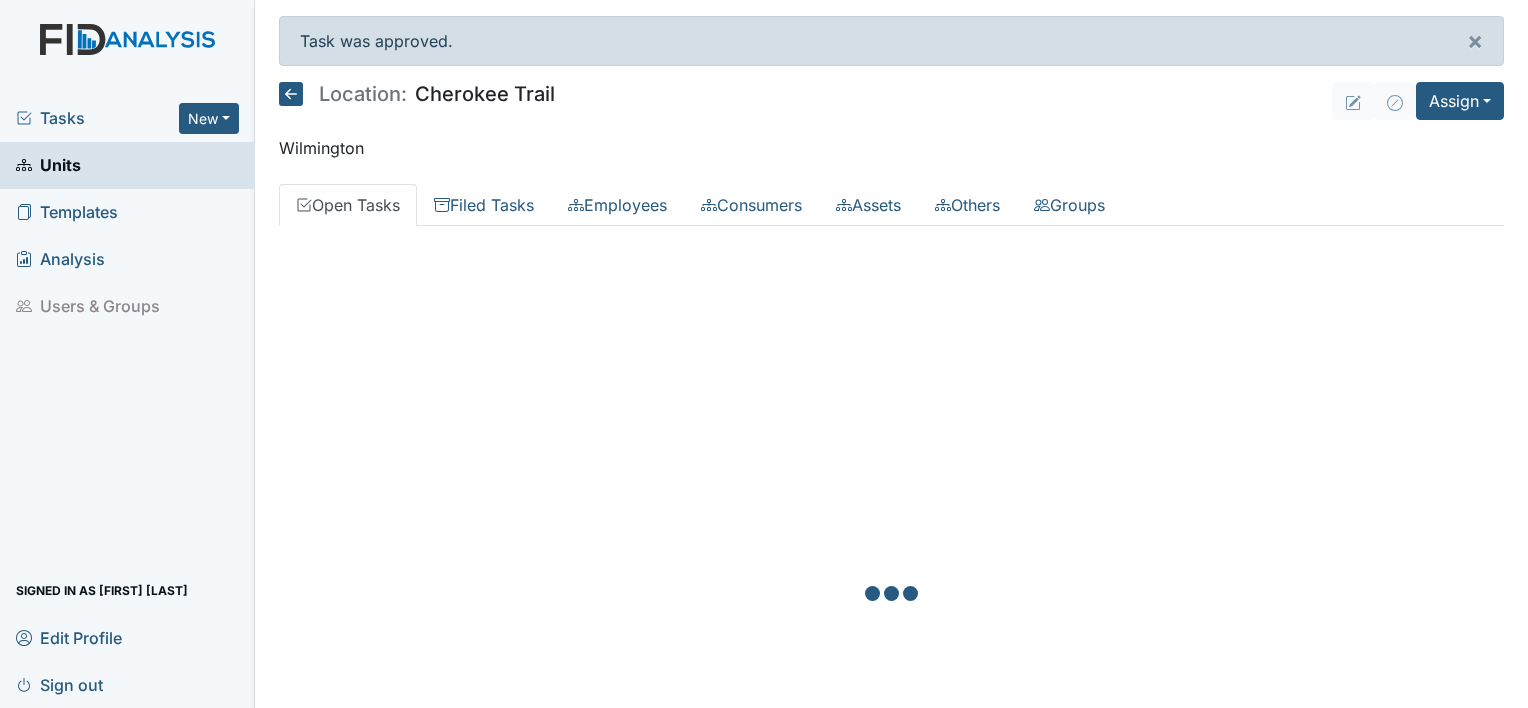 scroll, scrollTop: 0, scrollLeft: 0, axis: both 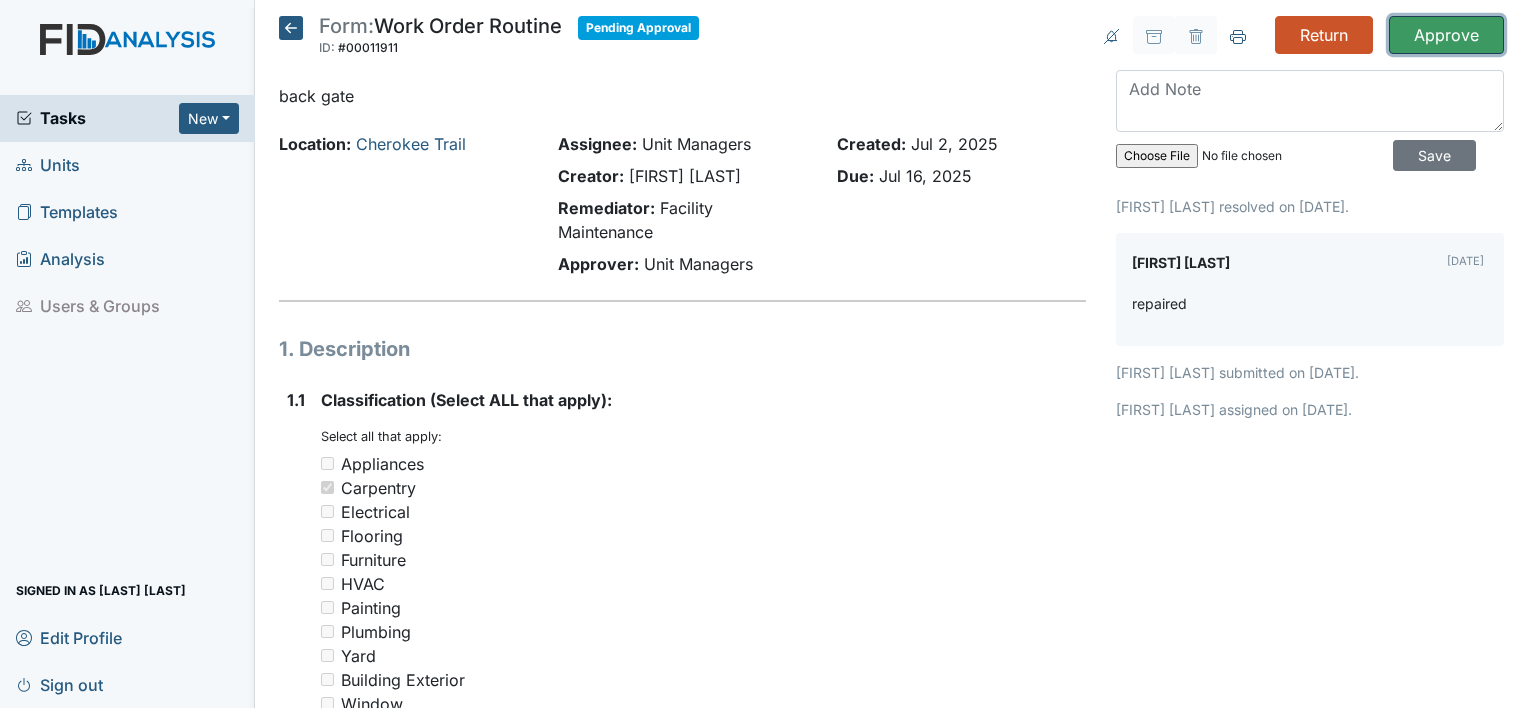 click on "Approve" at bounding box center [1446, 35] 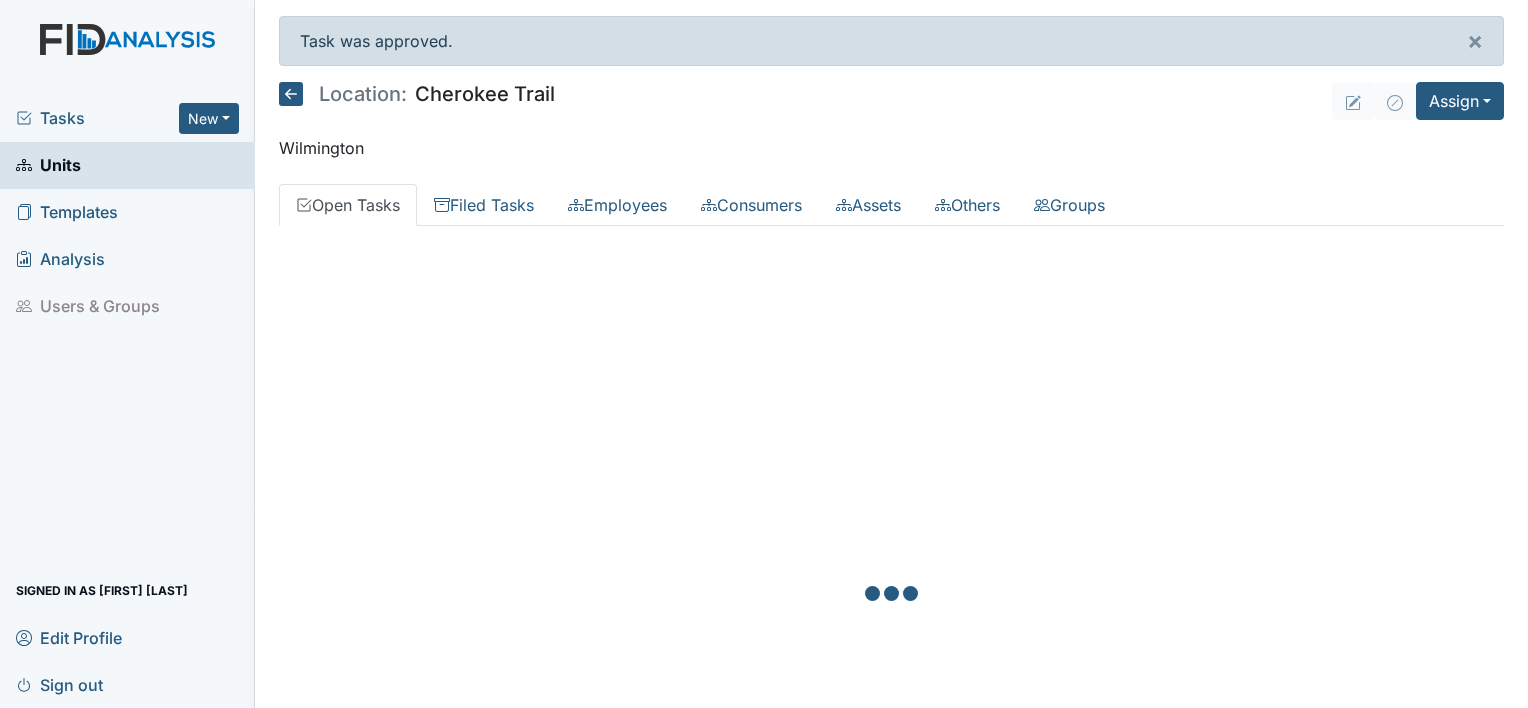 scroll, scrollTop: 0, scrollLeft: 0, axis: both 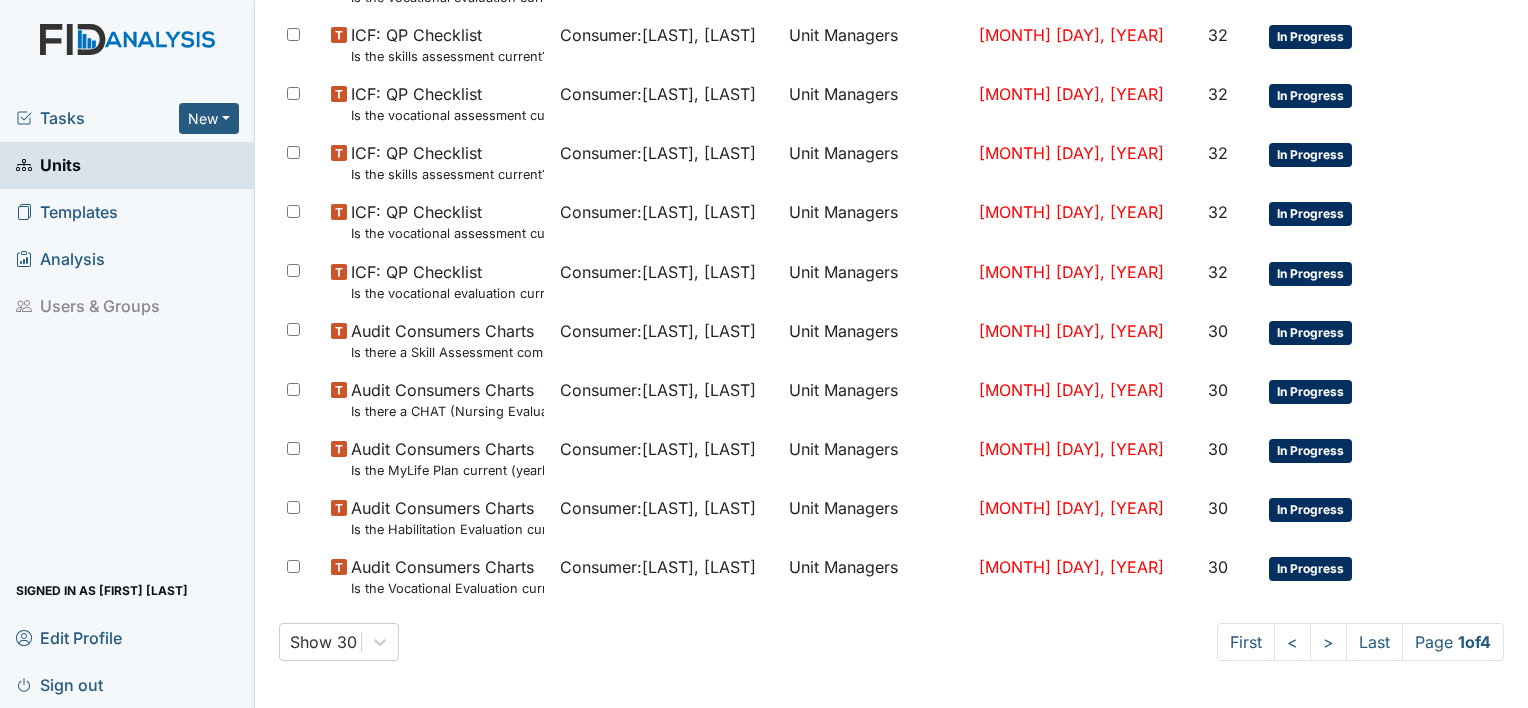 click on "Units" at bounding box center [127, 165] 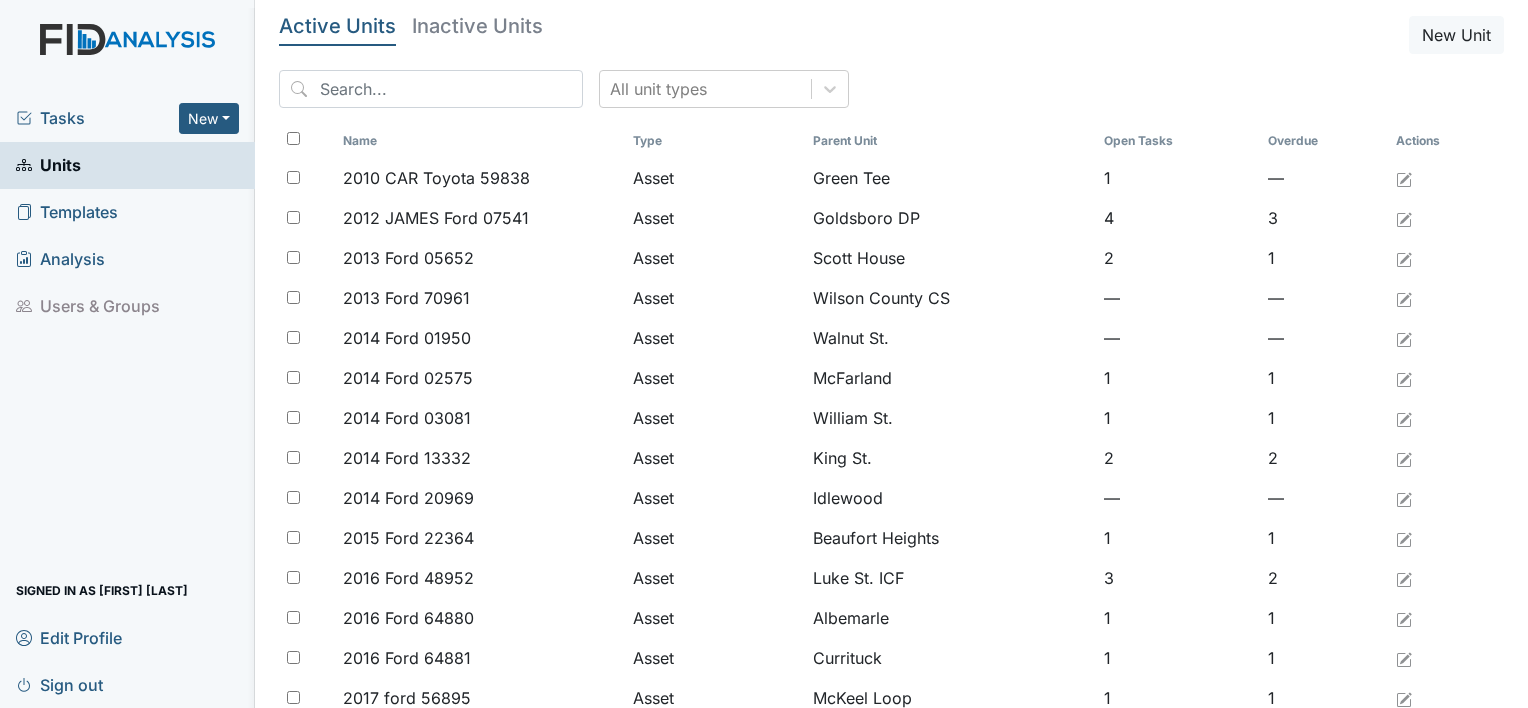 scroll, scrollTop: 0, scrollLeft: 0, axis: both 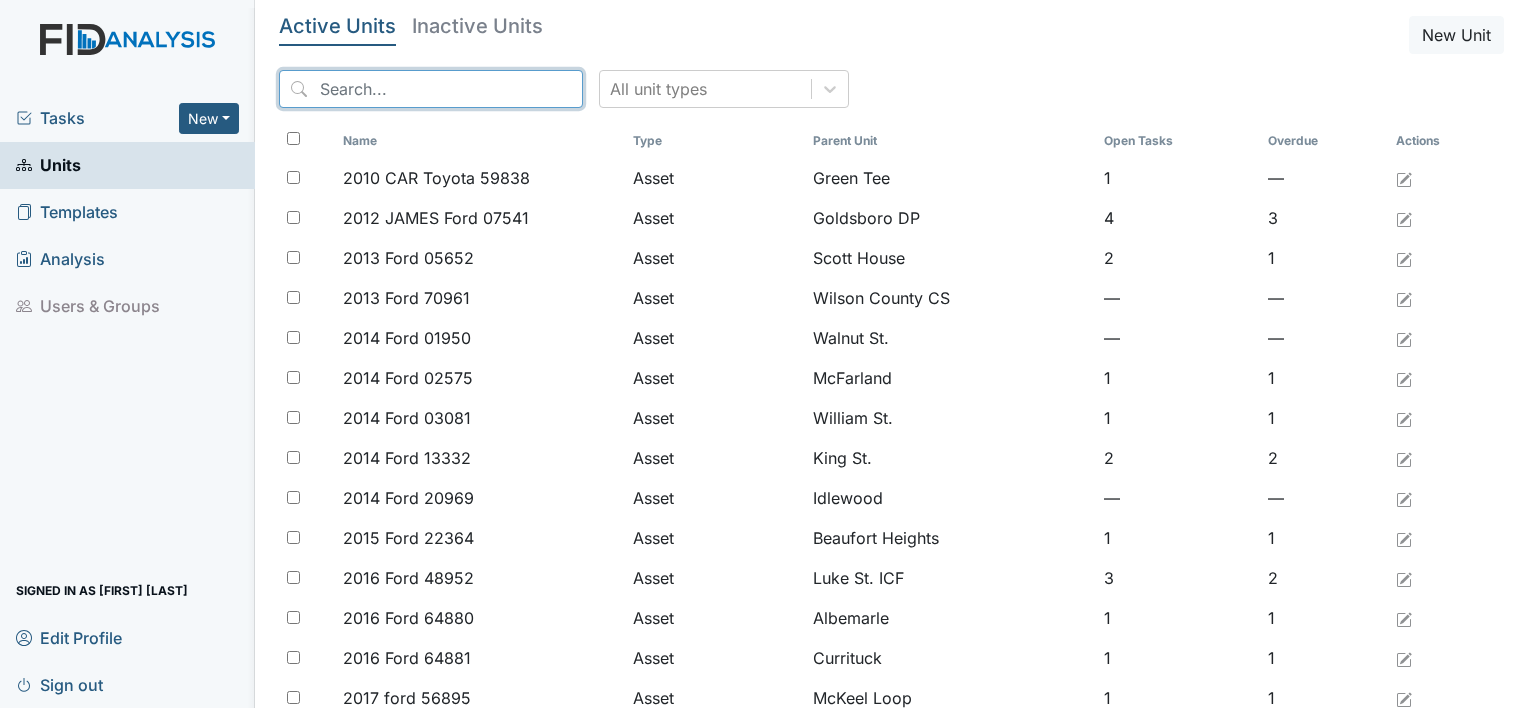 click at bounding box center (431, 89) 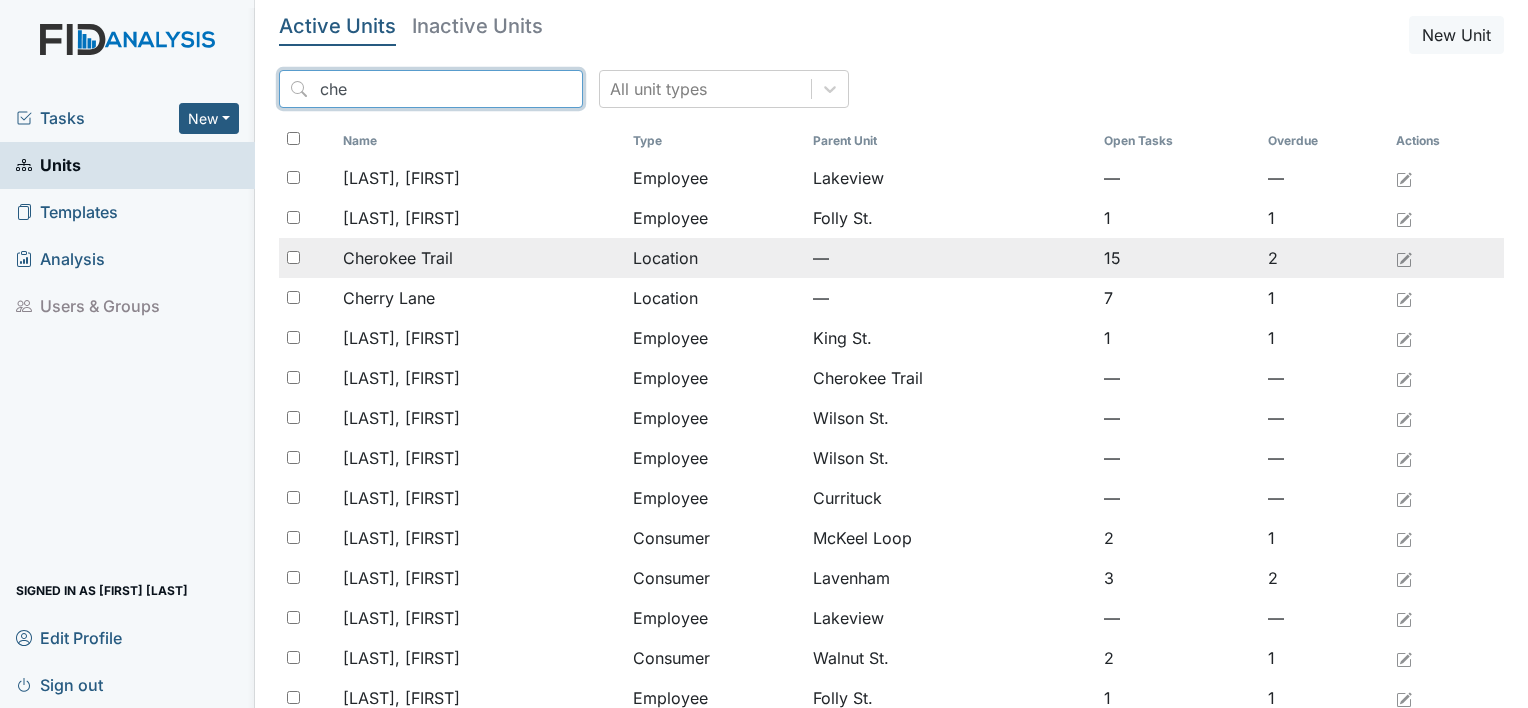 type on "che" 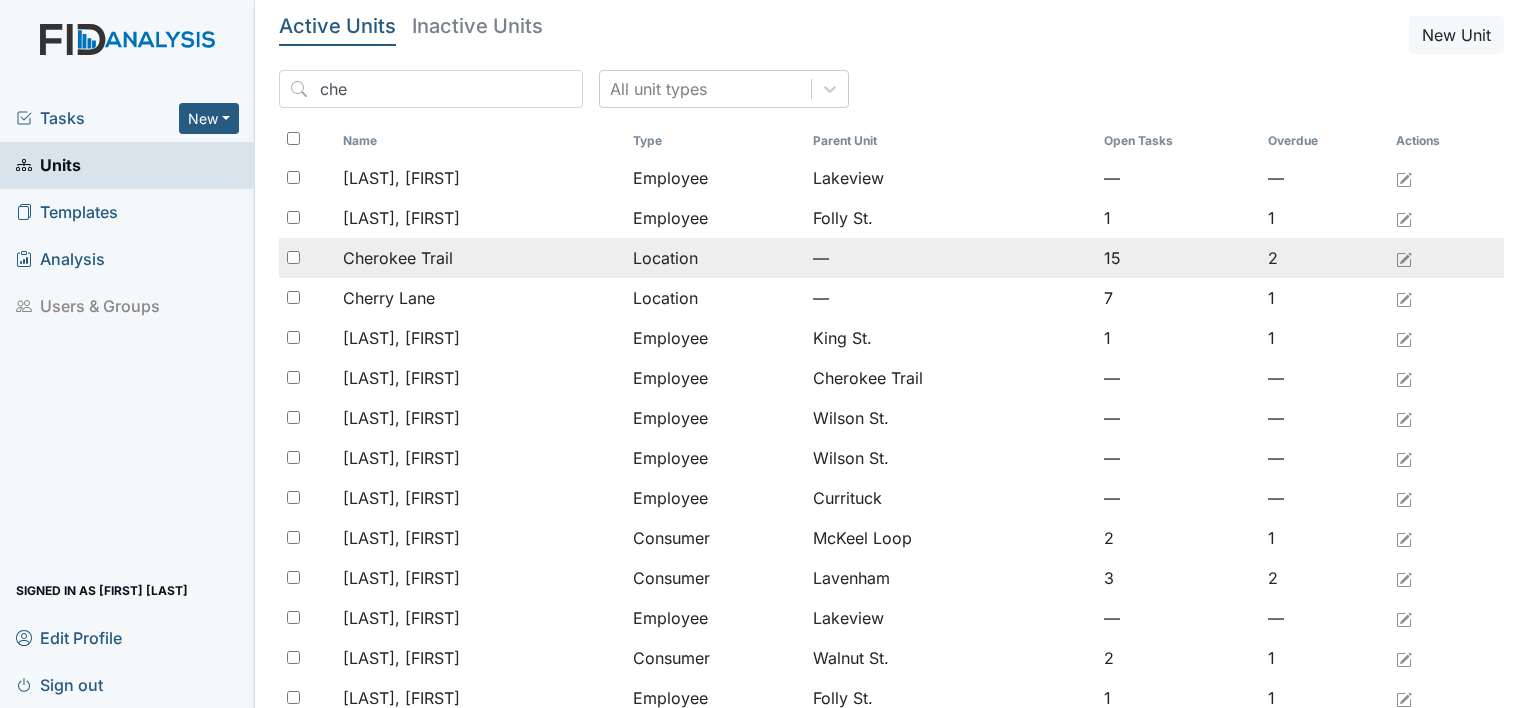 click on "Cherokee Trail" at bounding box center [480, 258] 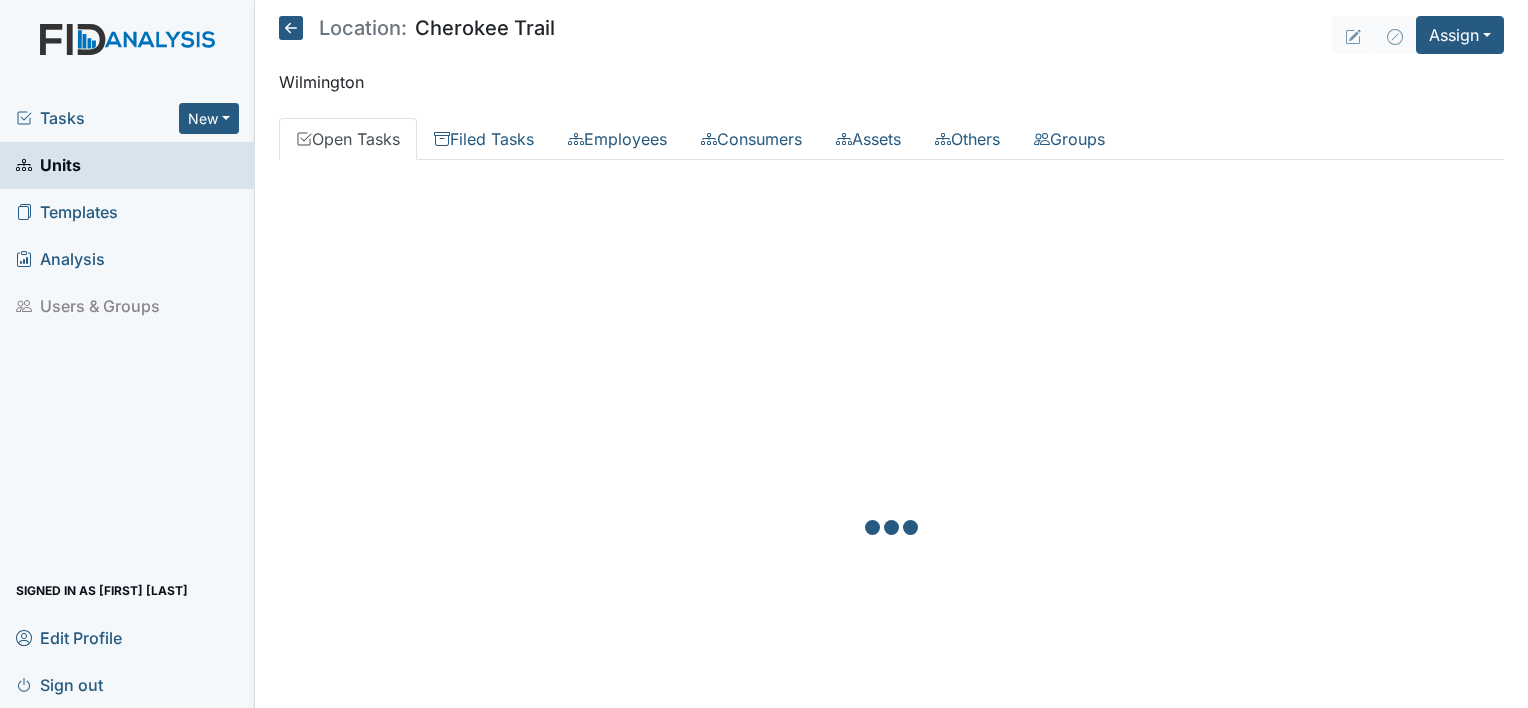 scroll, scrollTop: 0, scrollLeft: 0, axis: both 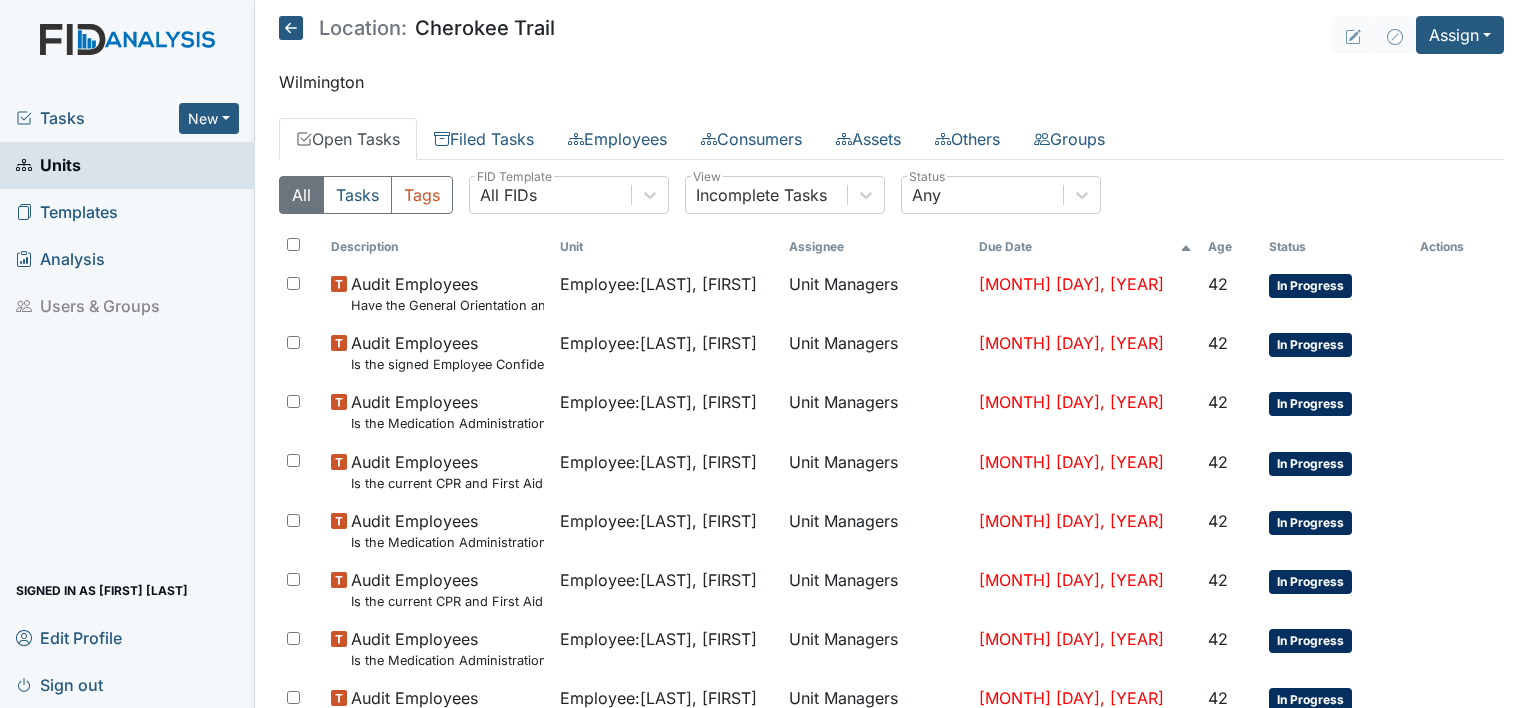 click on "Open Tasks" at bounding box center [348, 139] 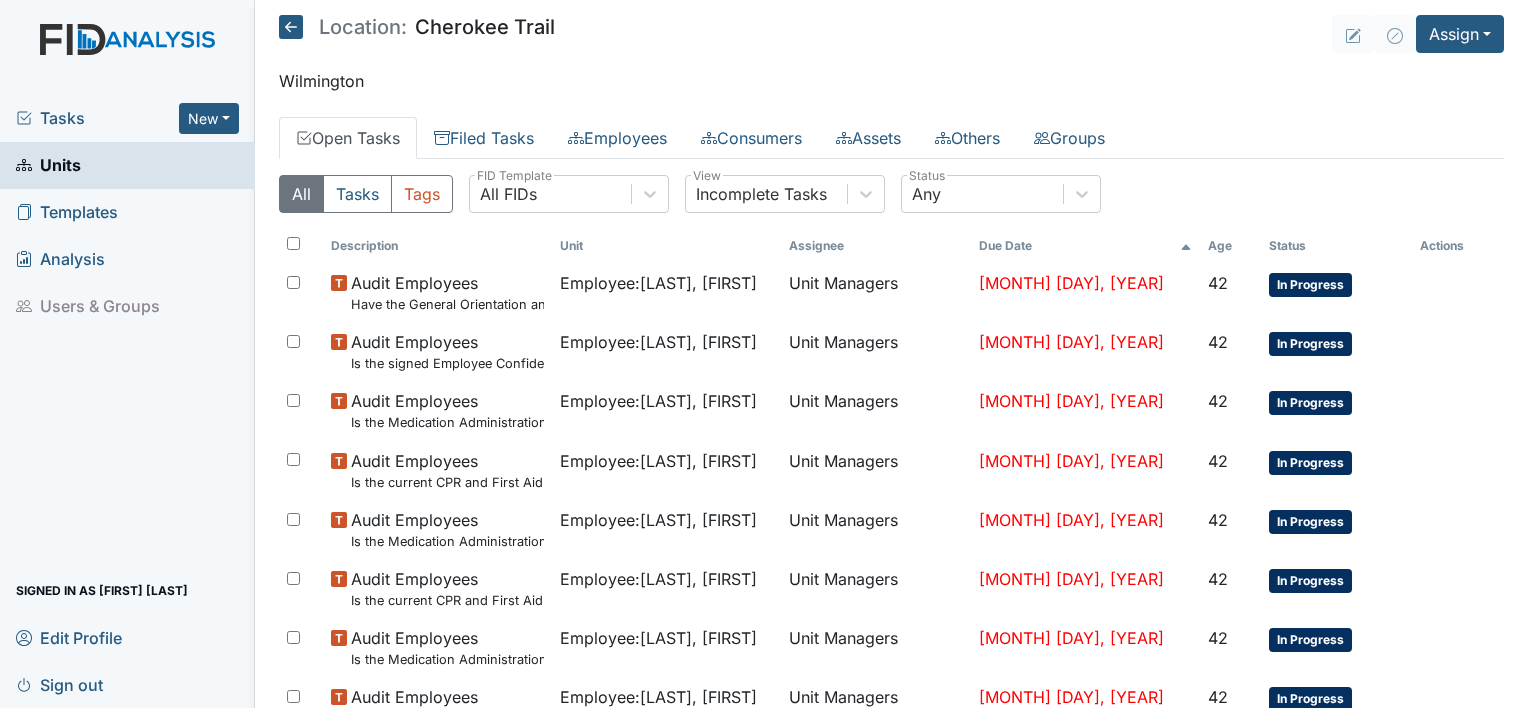 scroll, scrollTop: 0, scrollLeft: 0, axis: both 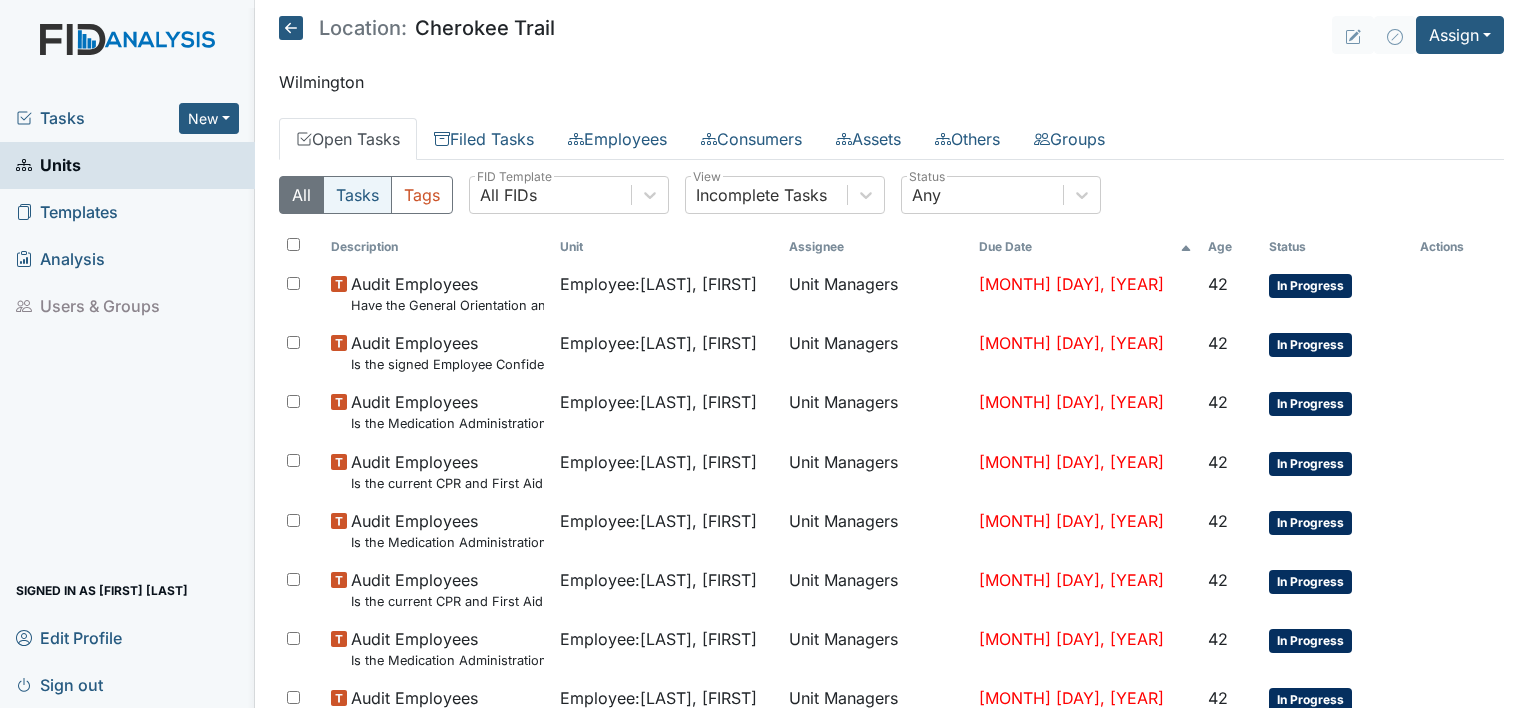 click on "Tasks" at bounding box center [357, 195] 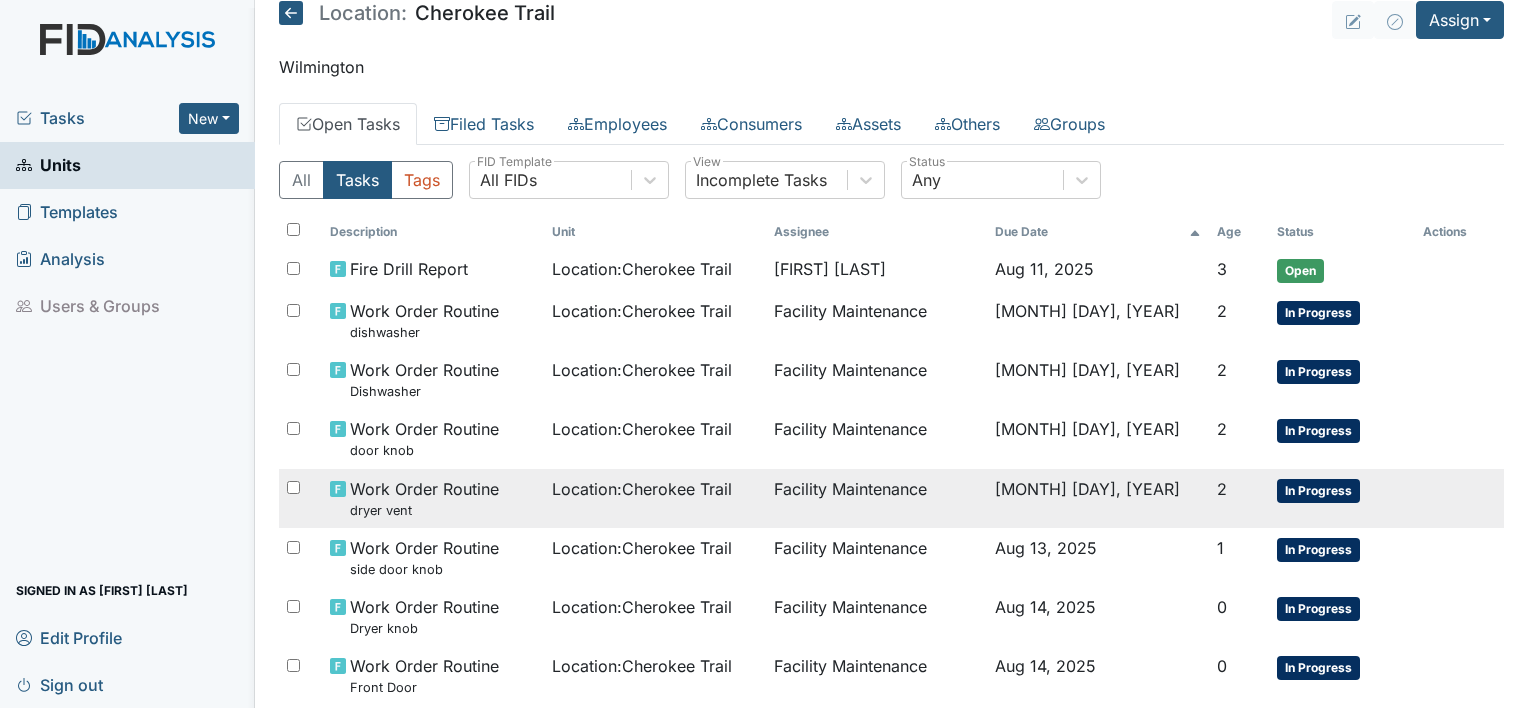 scroll, scrollTop: 0, scrollLeft: 0, axis: both 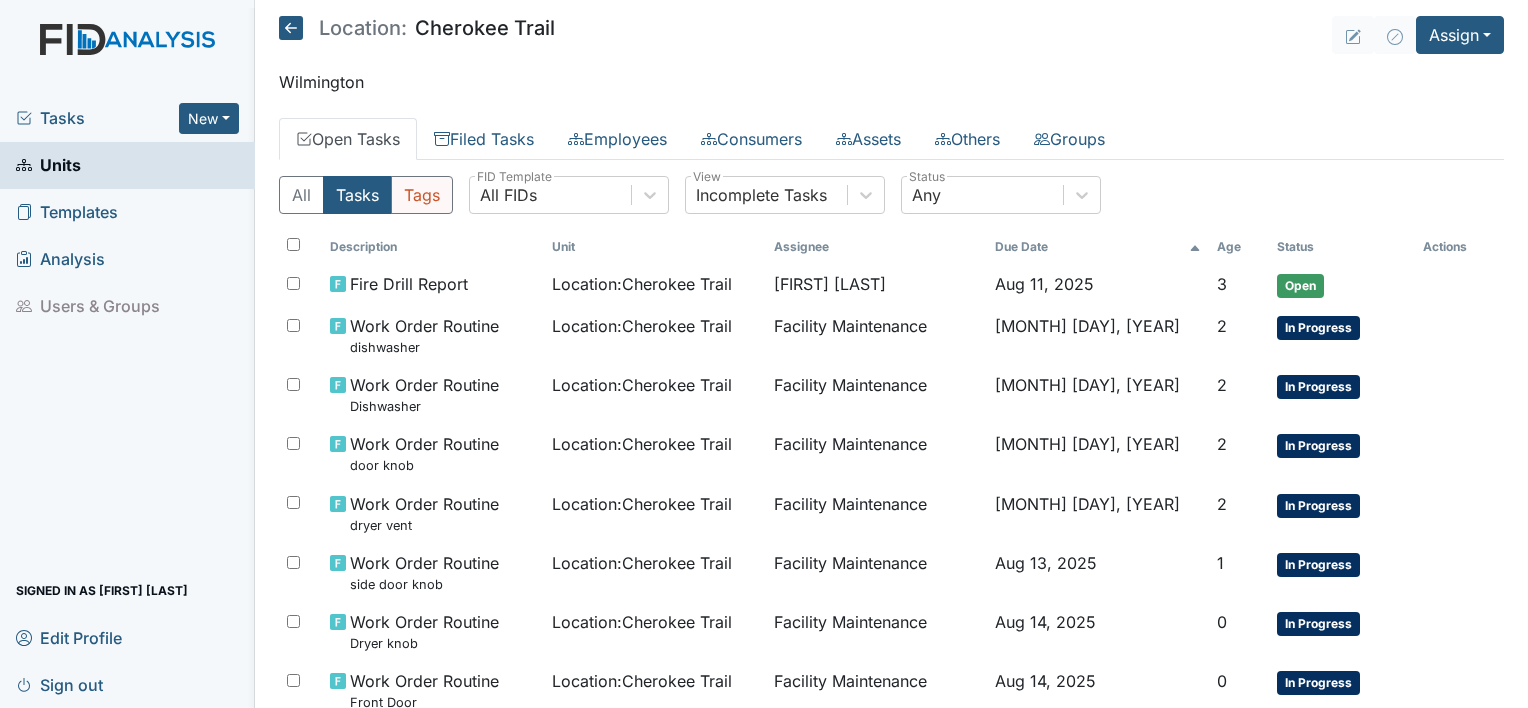 click on "Tags" at bounding box center (422, 195) 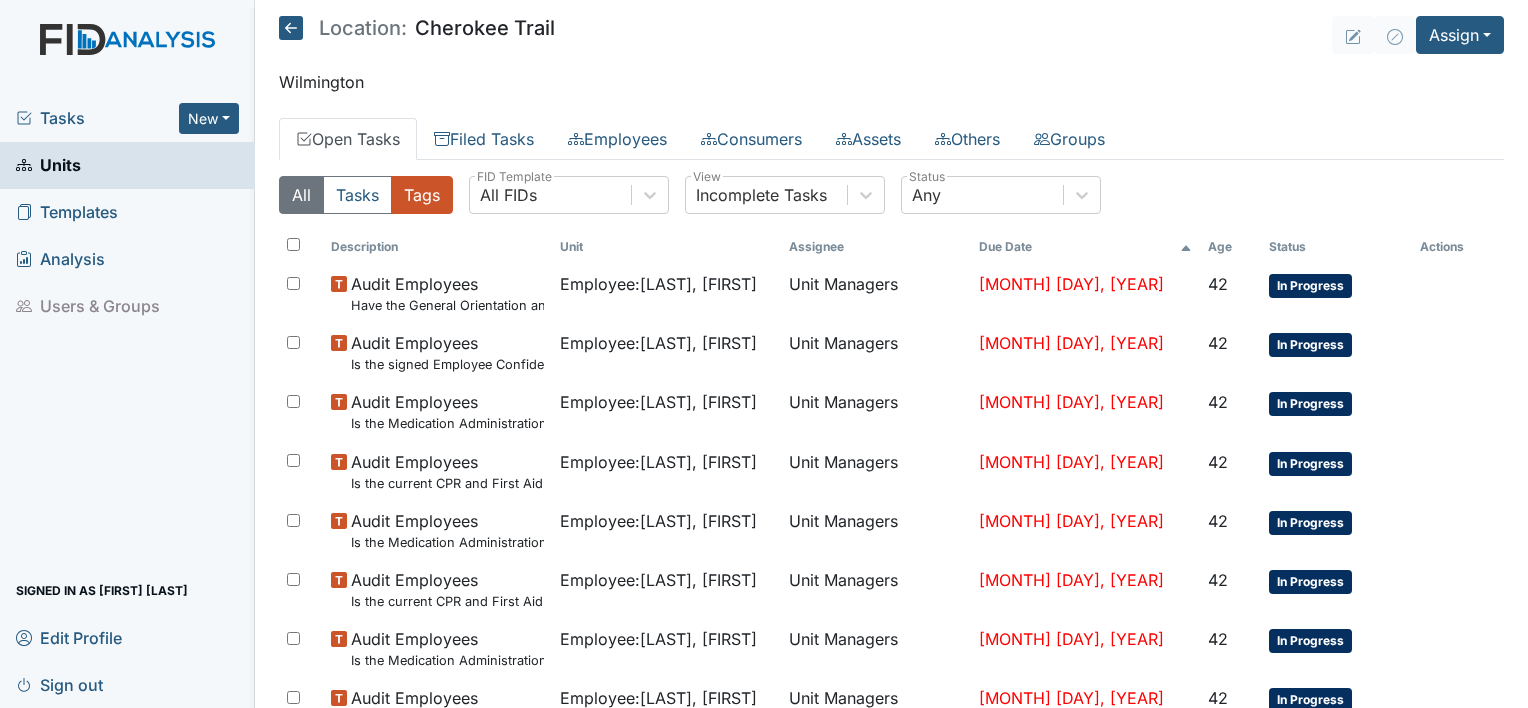 click on "All" at bounding box center [301, 195] 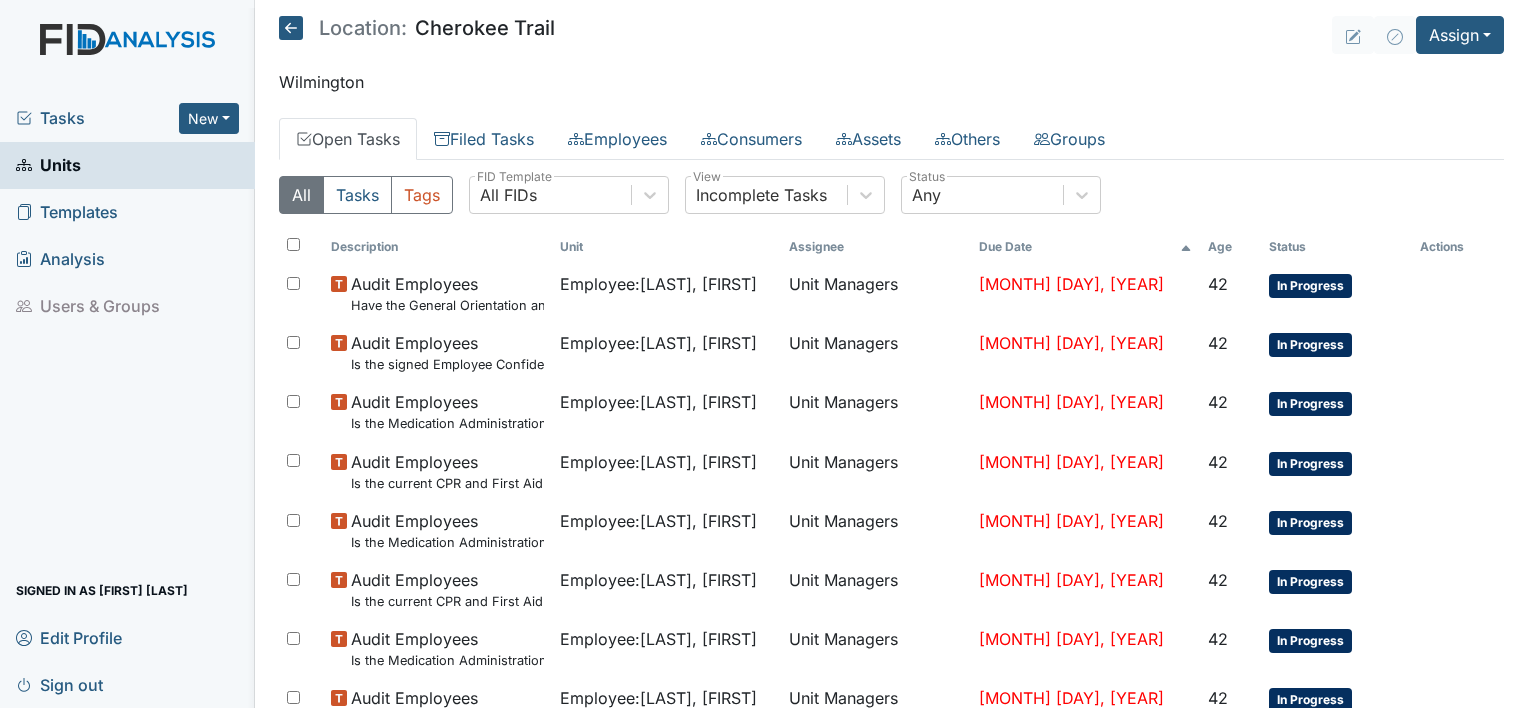 click on "Open Tasks" at bounding box center (348, 139) 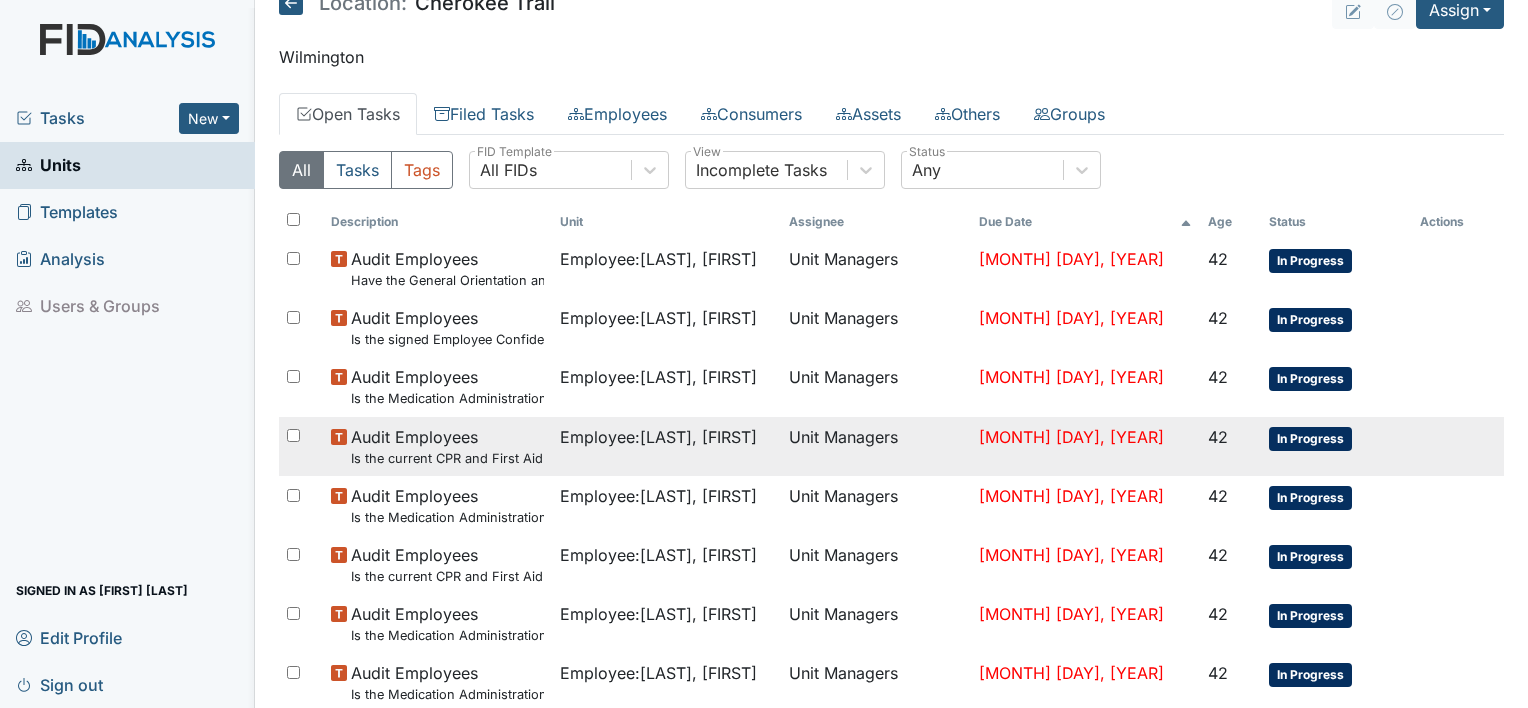 scroll, scrollTop: 0, scrollLeft: 0, axis: both 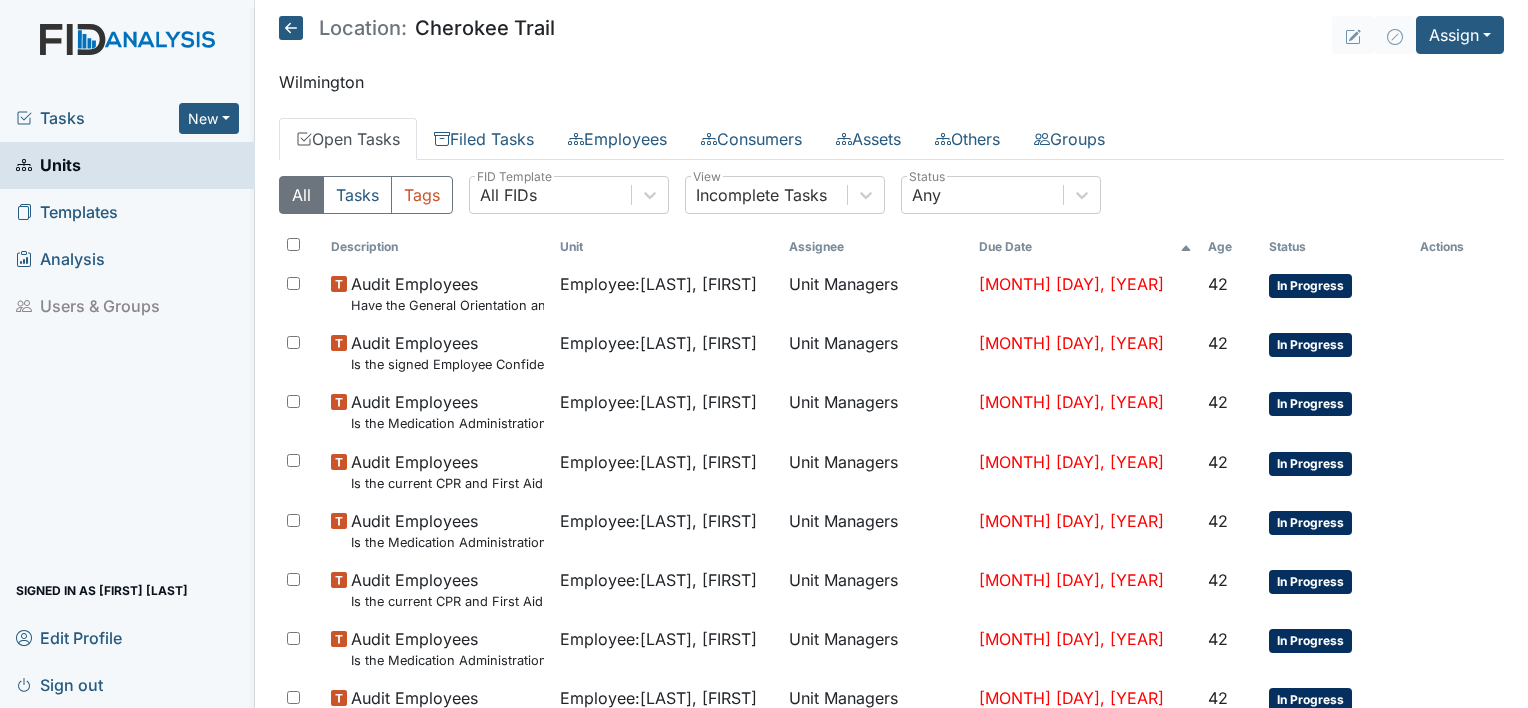 click on "Open Tasks" at bounding box center (348, 139) 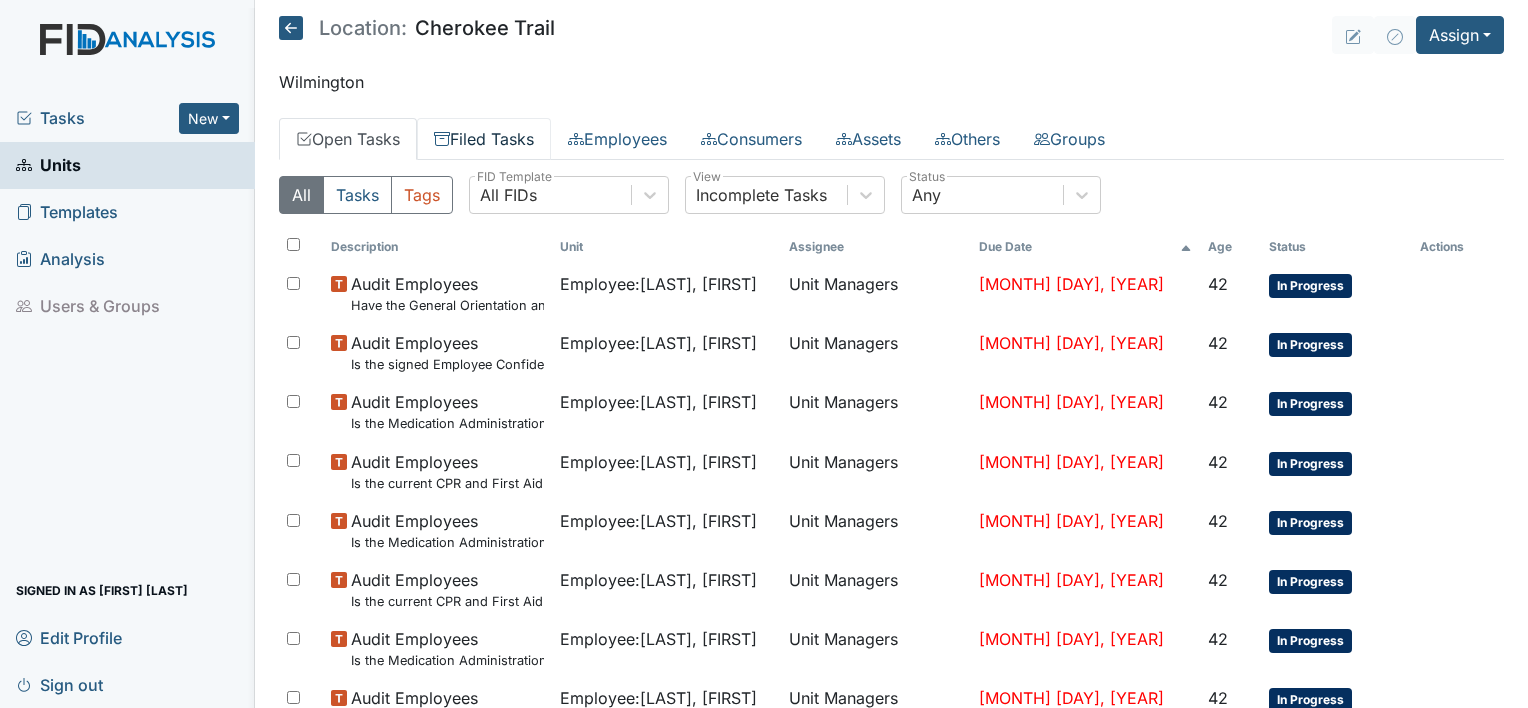 click on "Filed Tasks" at bounding box center [484, 139] 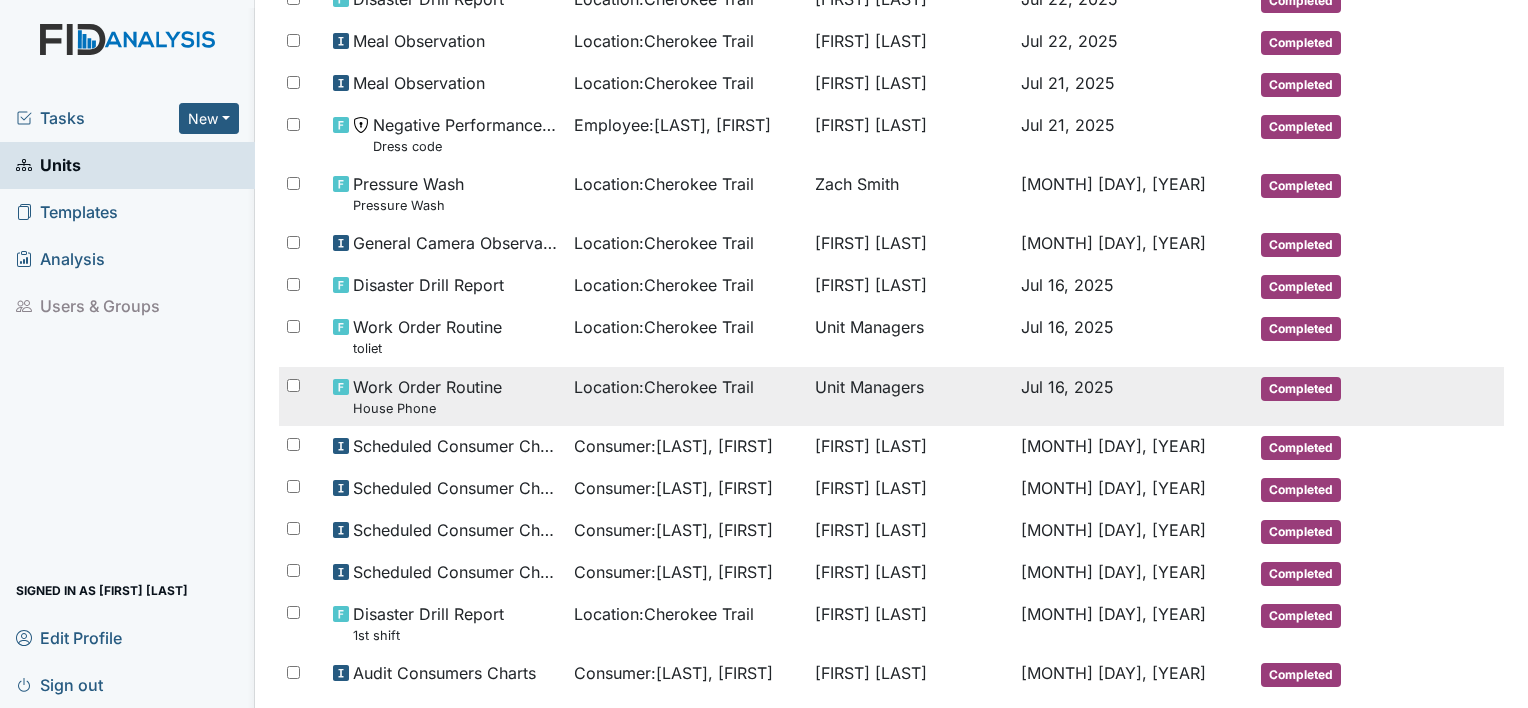 scroll, scrollTop: 1073, scrollLeft: 0, axis: vertical 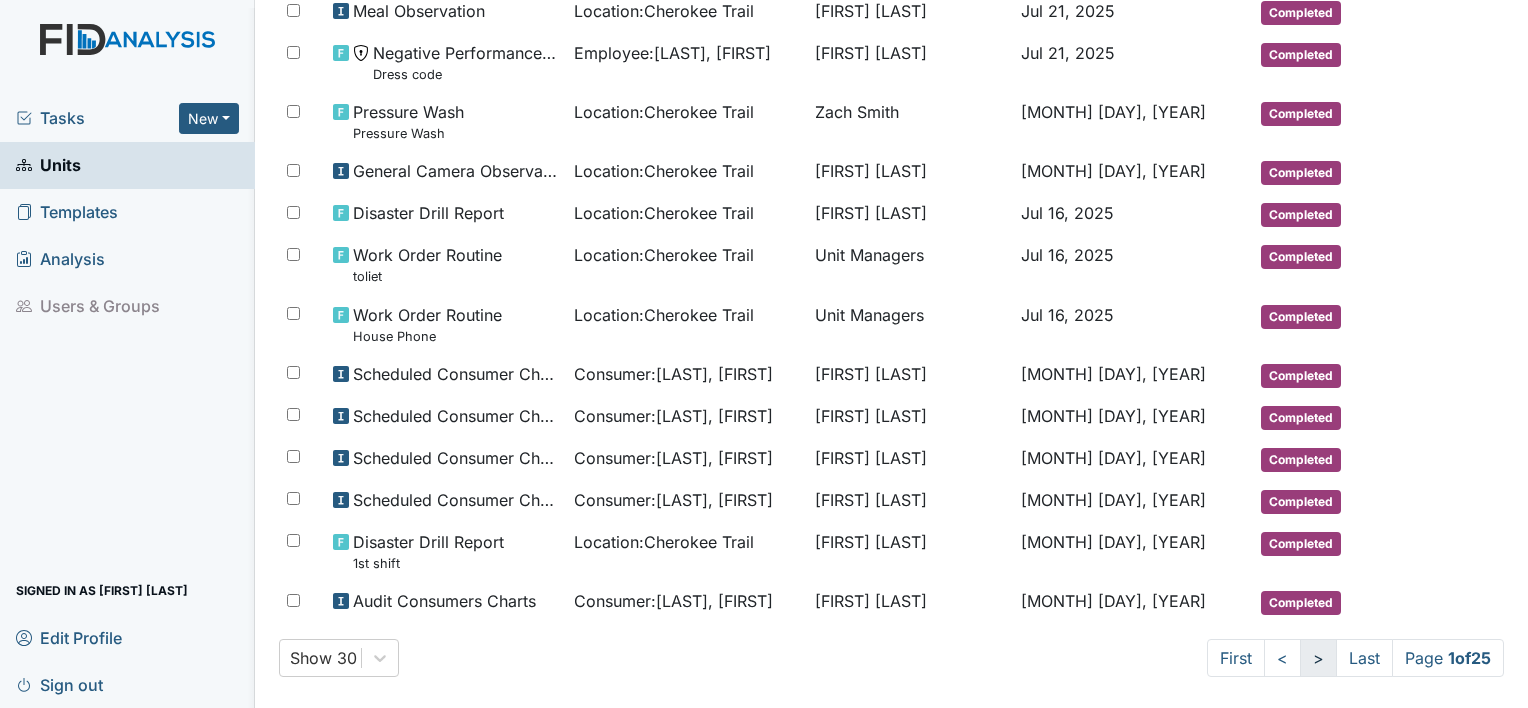 click on ">" at bounding box center (1318, 658) 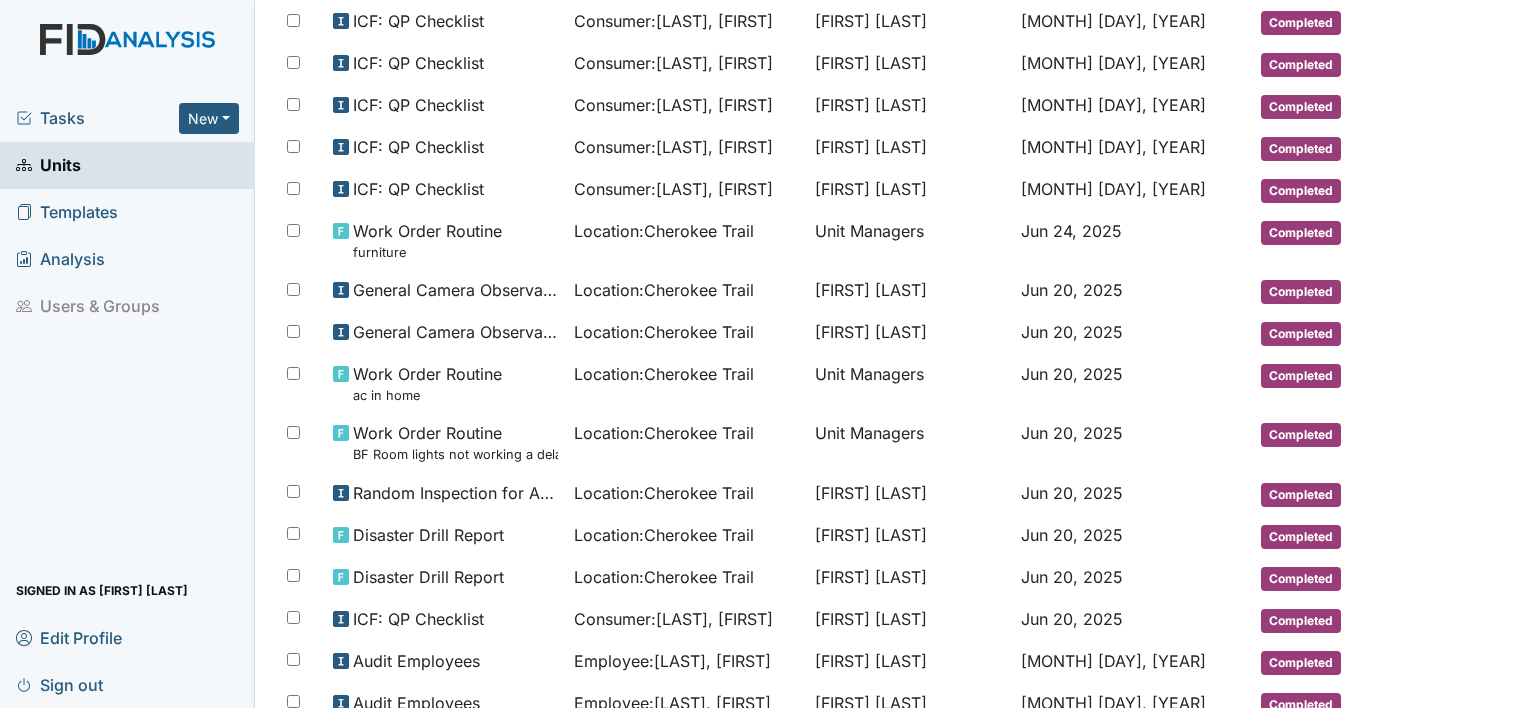 scroll, scrollTop: 401, scrollLeft: 0, axis: vertical 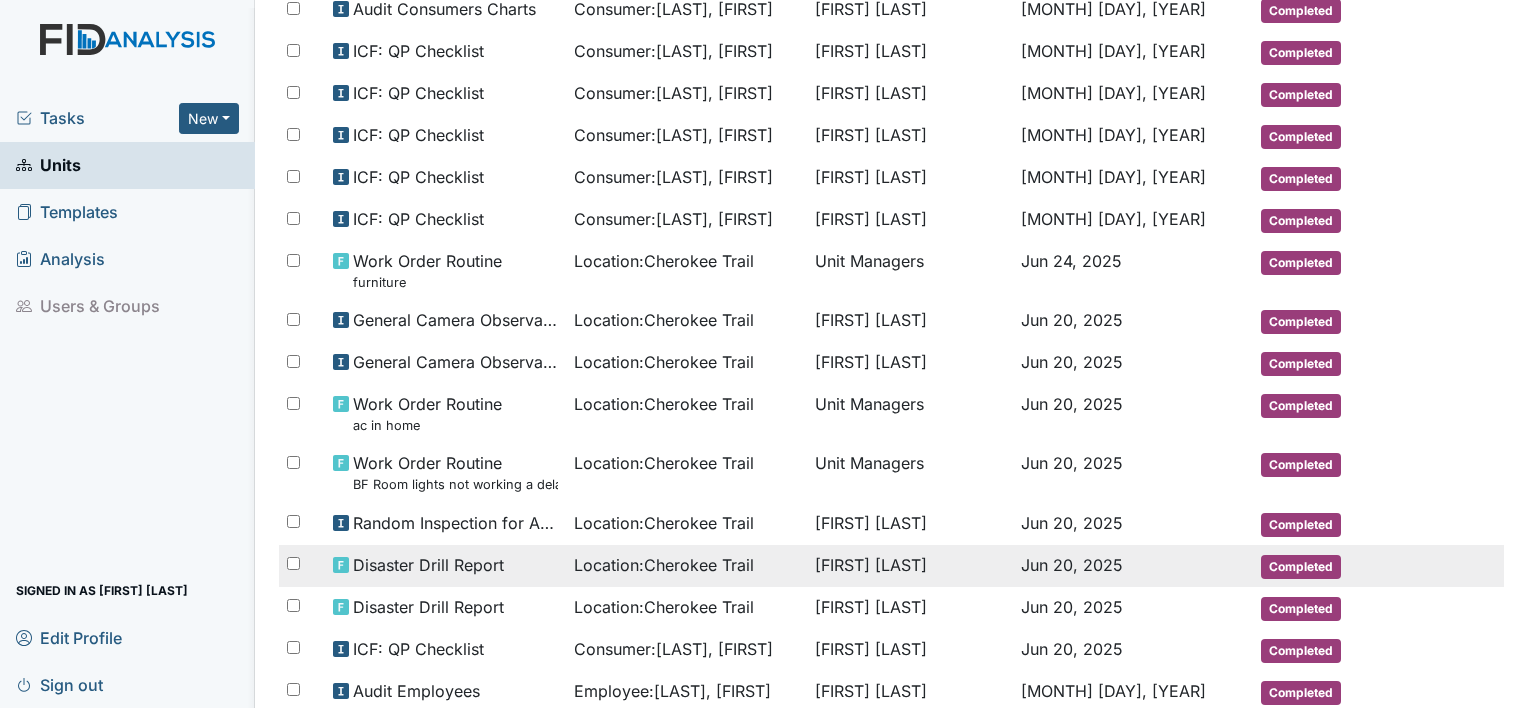click on "[FIRST] [LAST]" at bounding box center [910, 566] 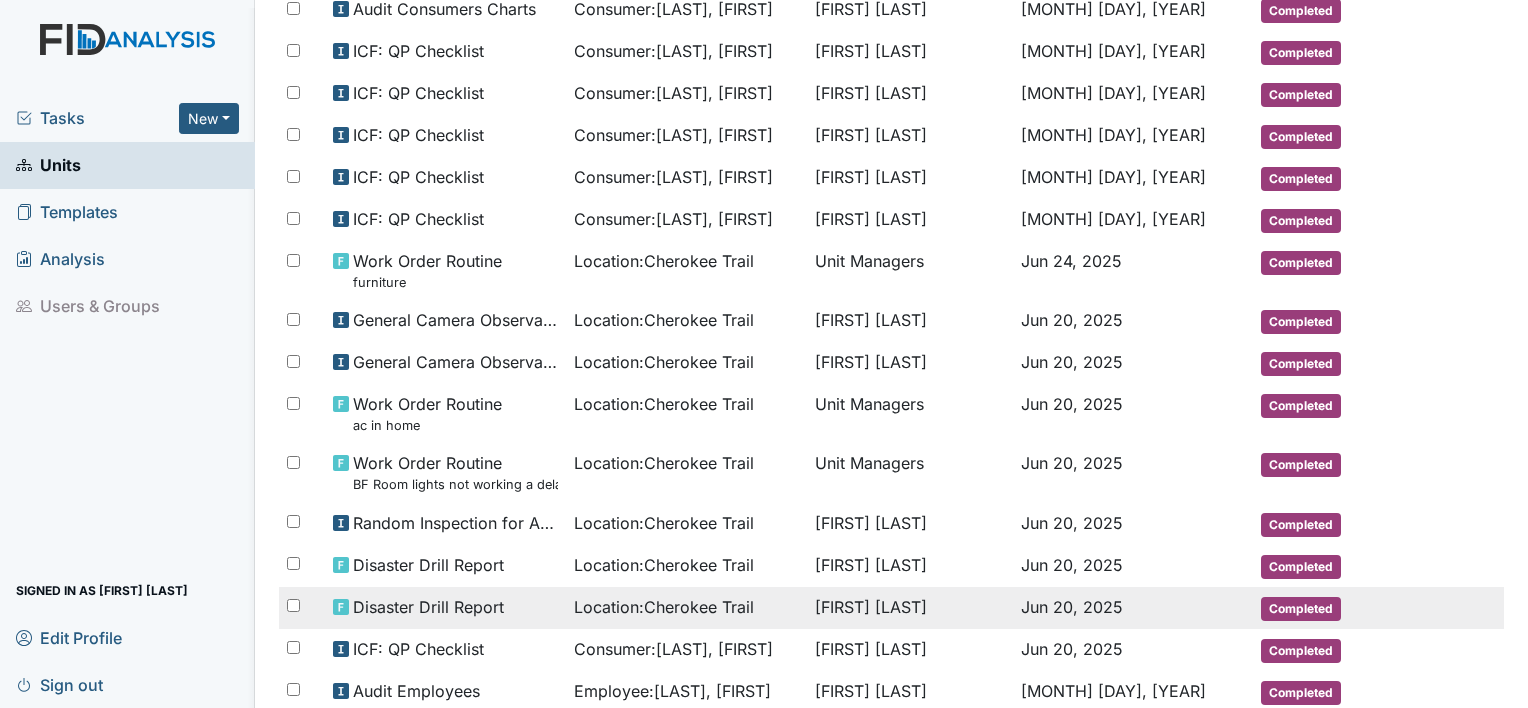 click on "Location :  Cherokee Trail" at bounding box center [664, 607] 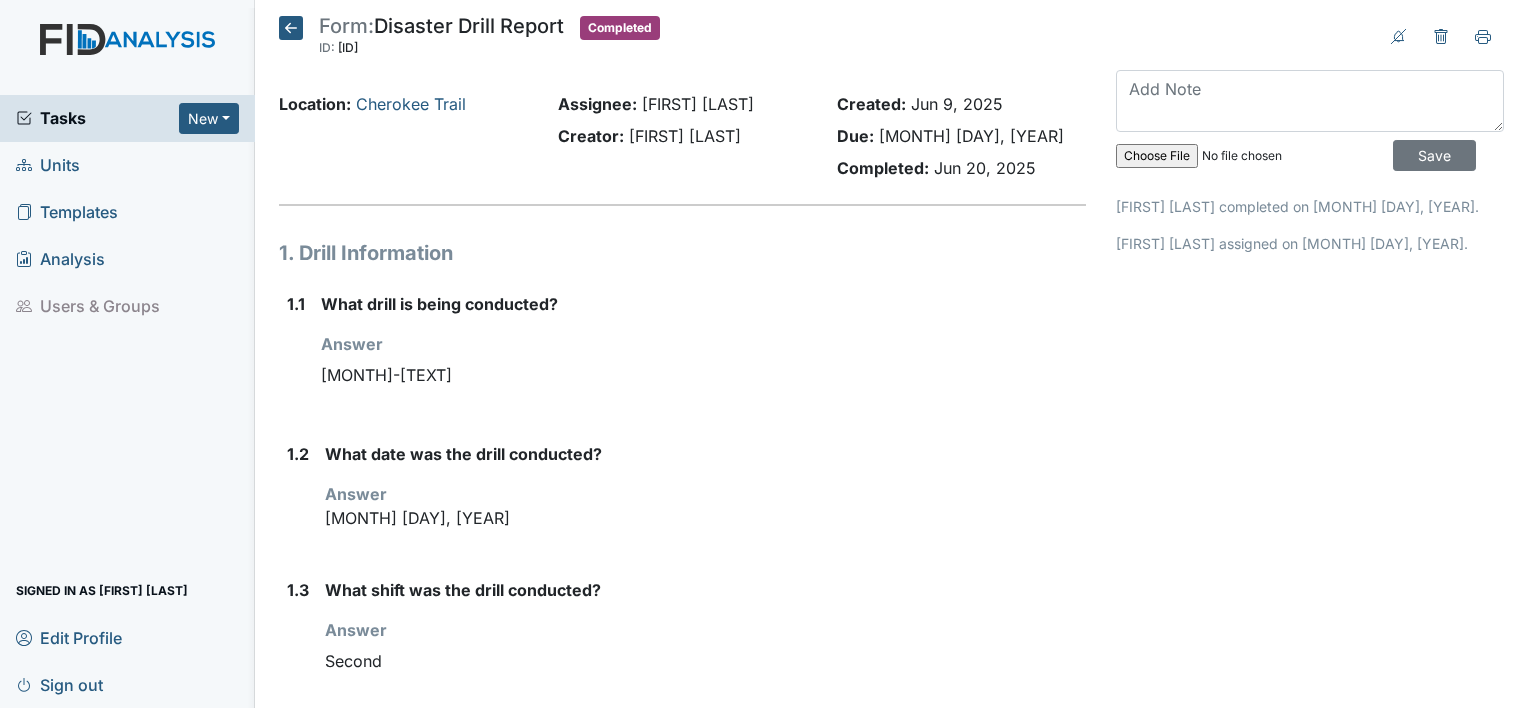 scroll, scrollTop: 0, scrollLeft: 0, axis: both 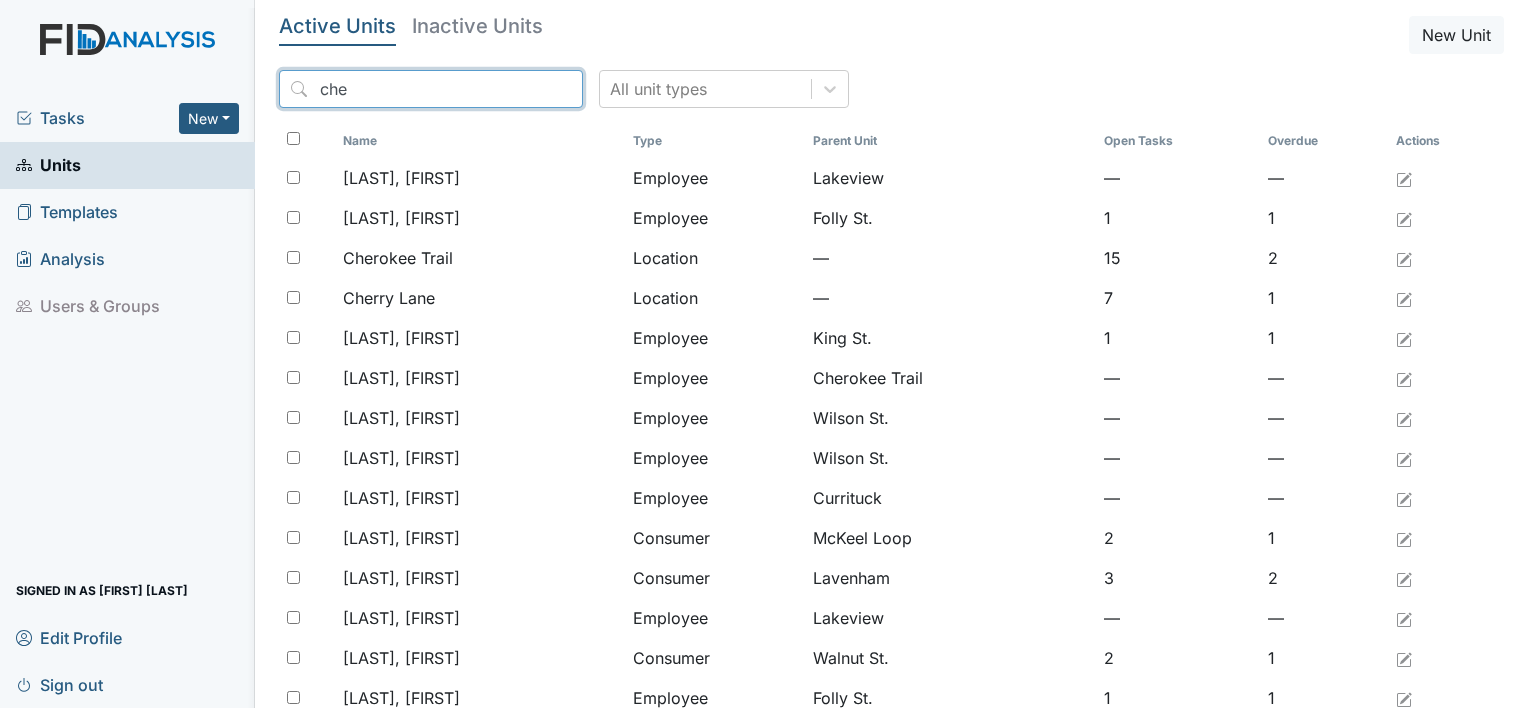click on "che" at bounding box center [431, 89] 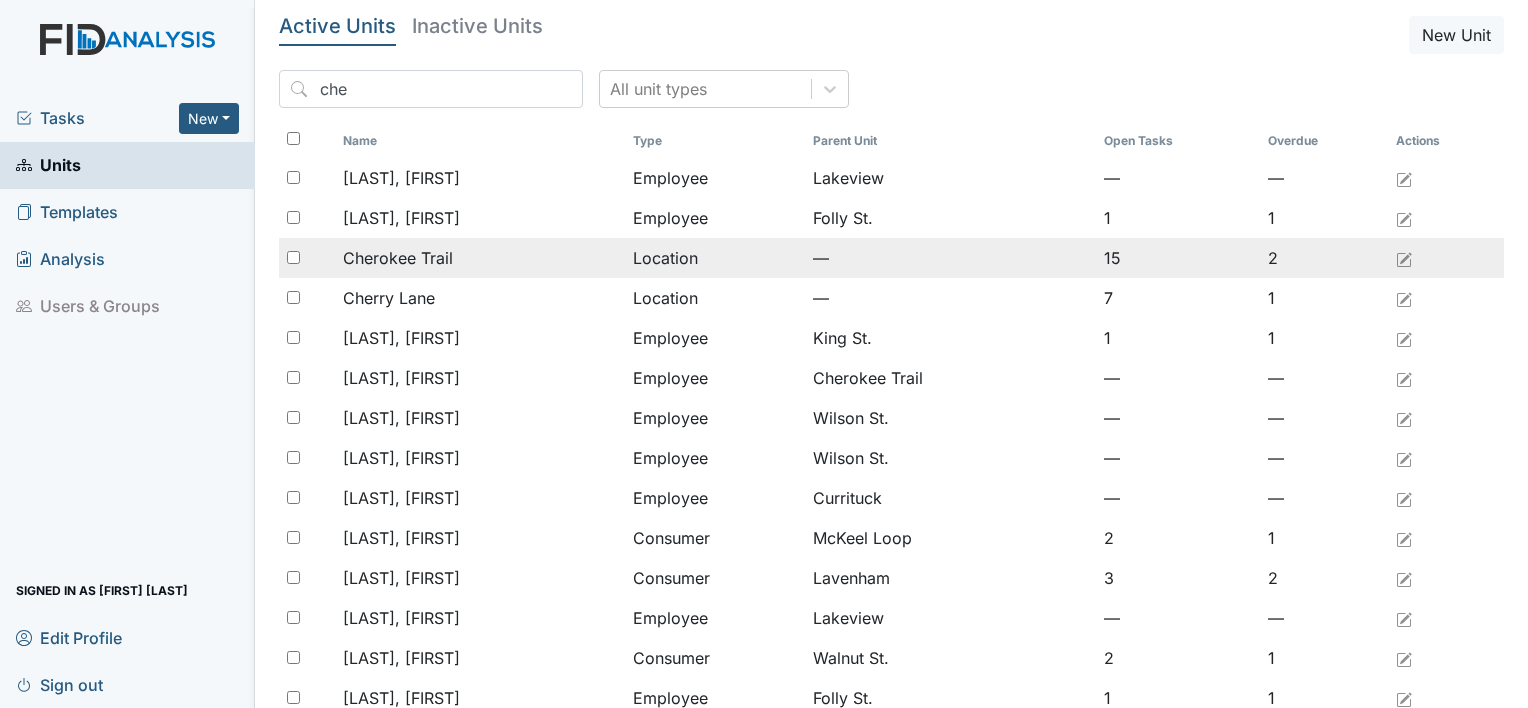 click on "Cherokee Trail" at bounding box center [398, 258] 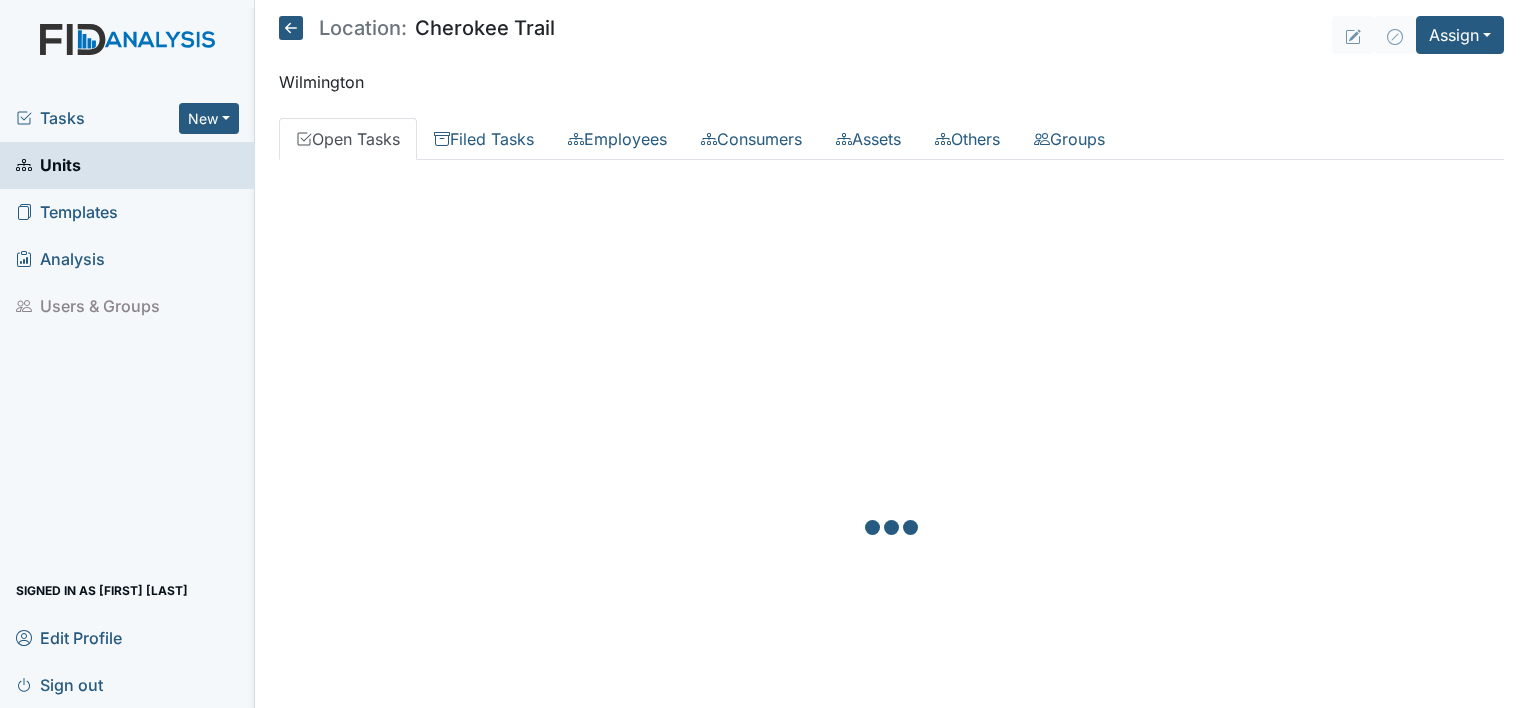 scroll, scrollTop: 0, scrollLeft: 0, axis: both 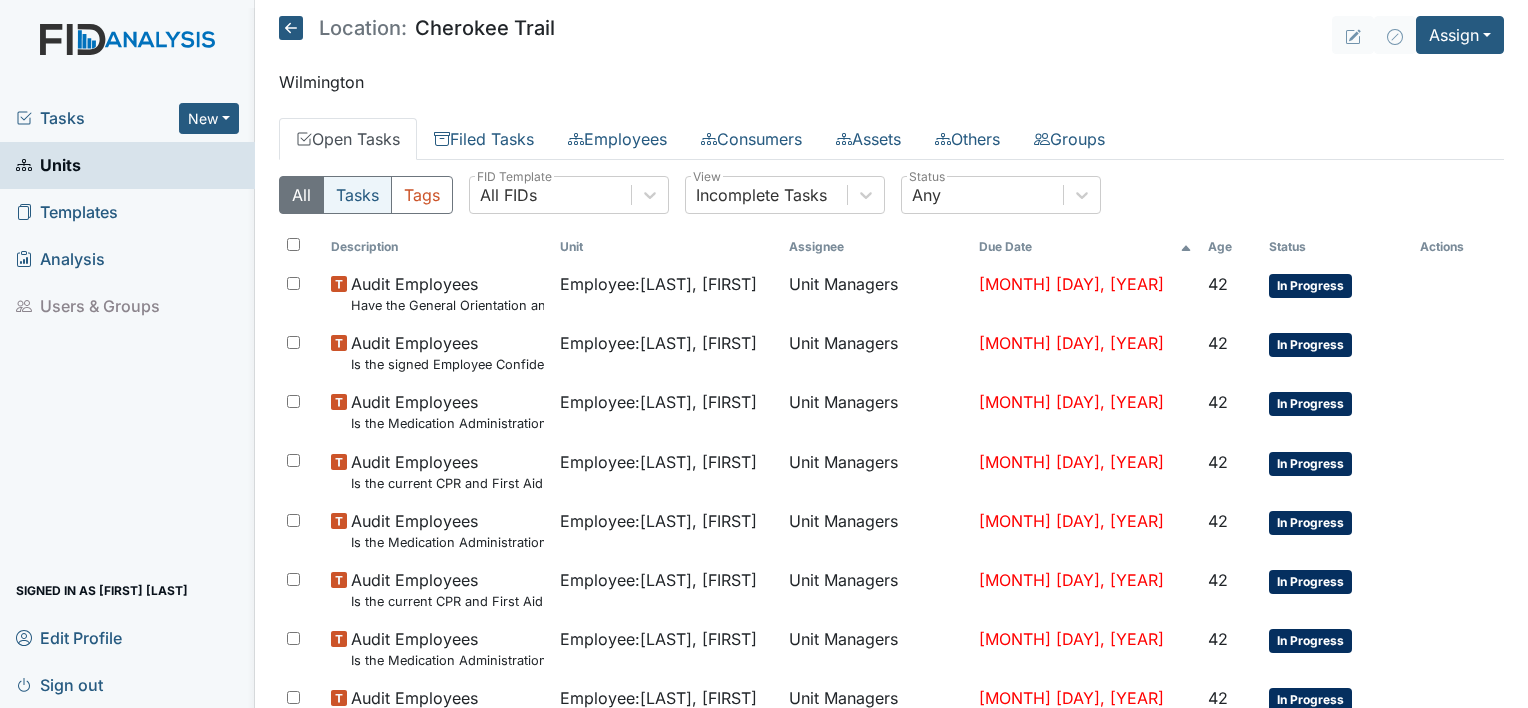 click on "Tasks" at bounding box center (357, 195) 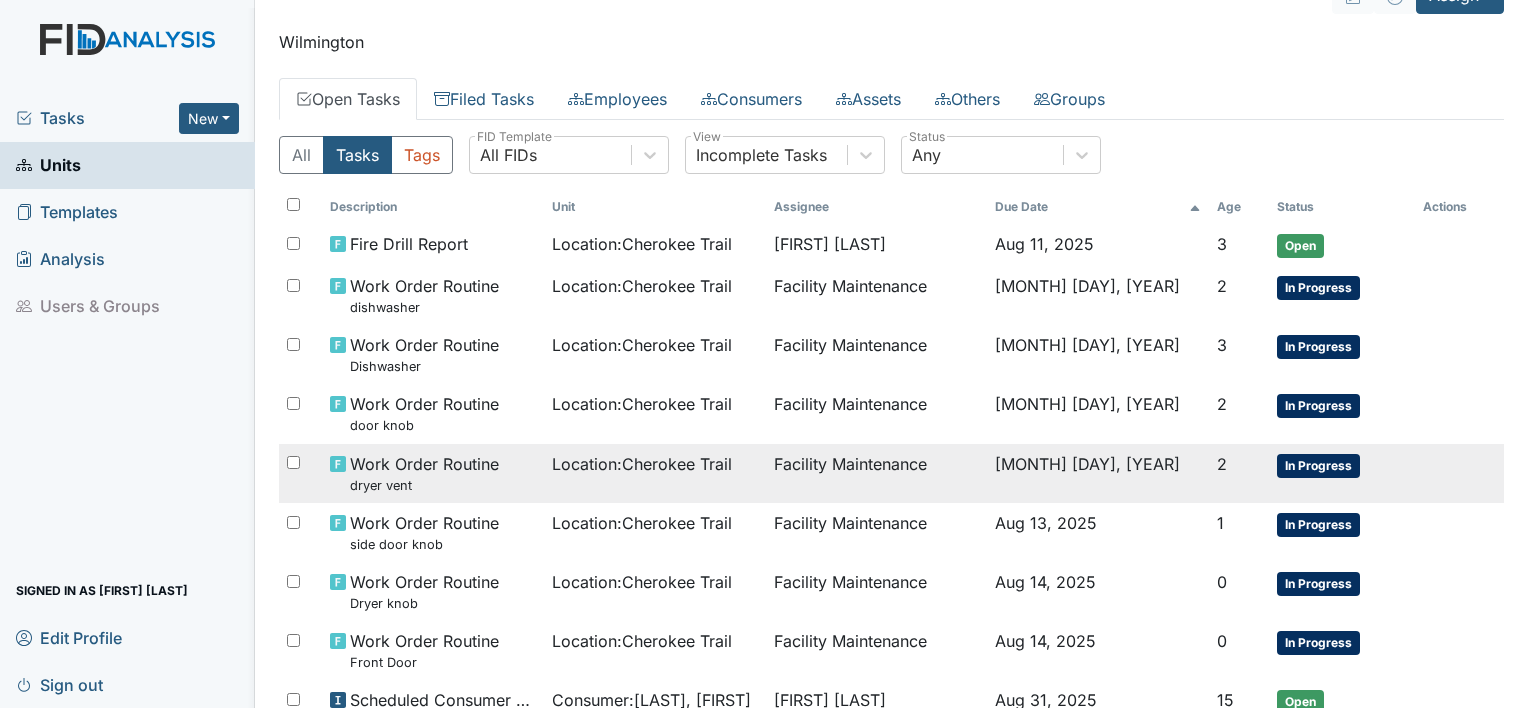 scroll, scrollTop: 0, scrollLeft: 0, axis: both 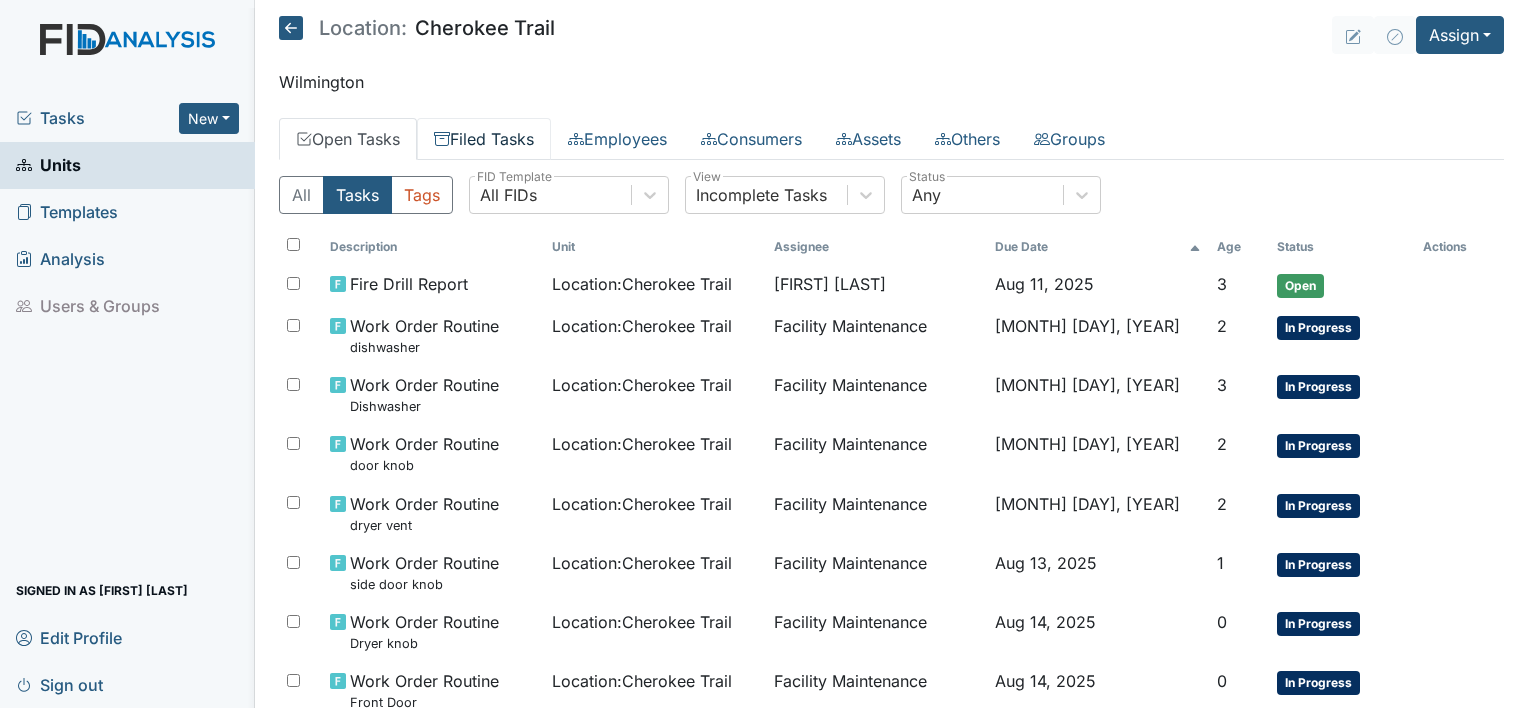 click on "Filed Tasks" at bounding box center [484, 139] 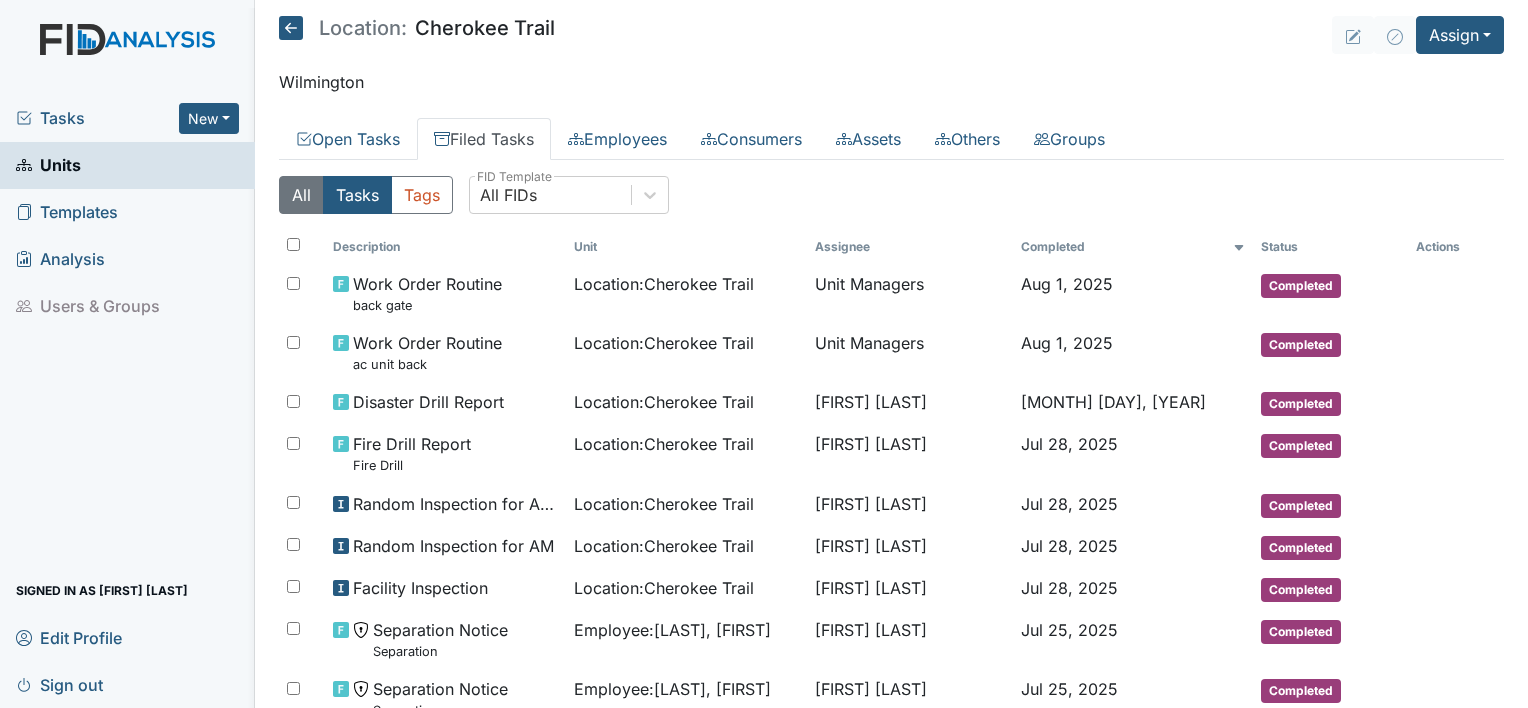 click on "All" at bounding box center (301, 195) 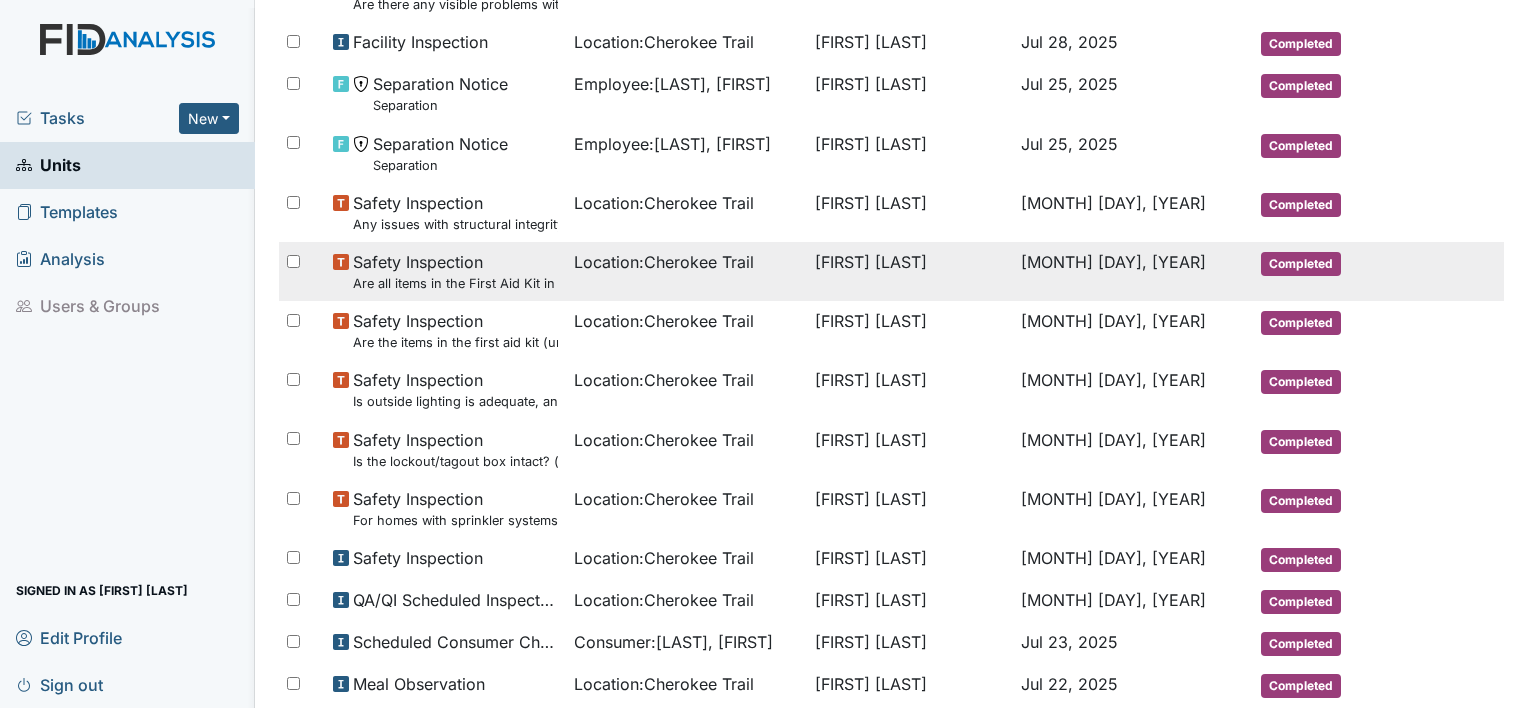 scroll, scrollTop: 1289, scrollLeft: 0, axis: vertical 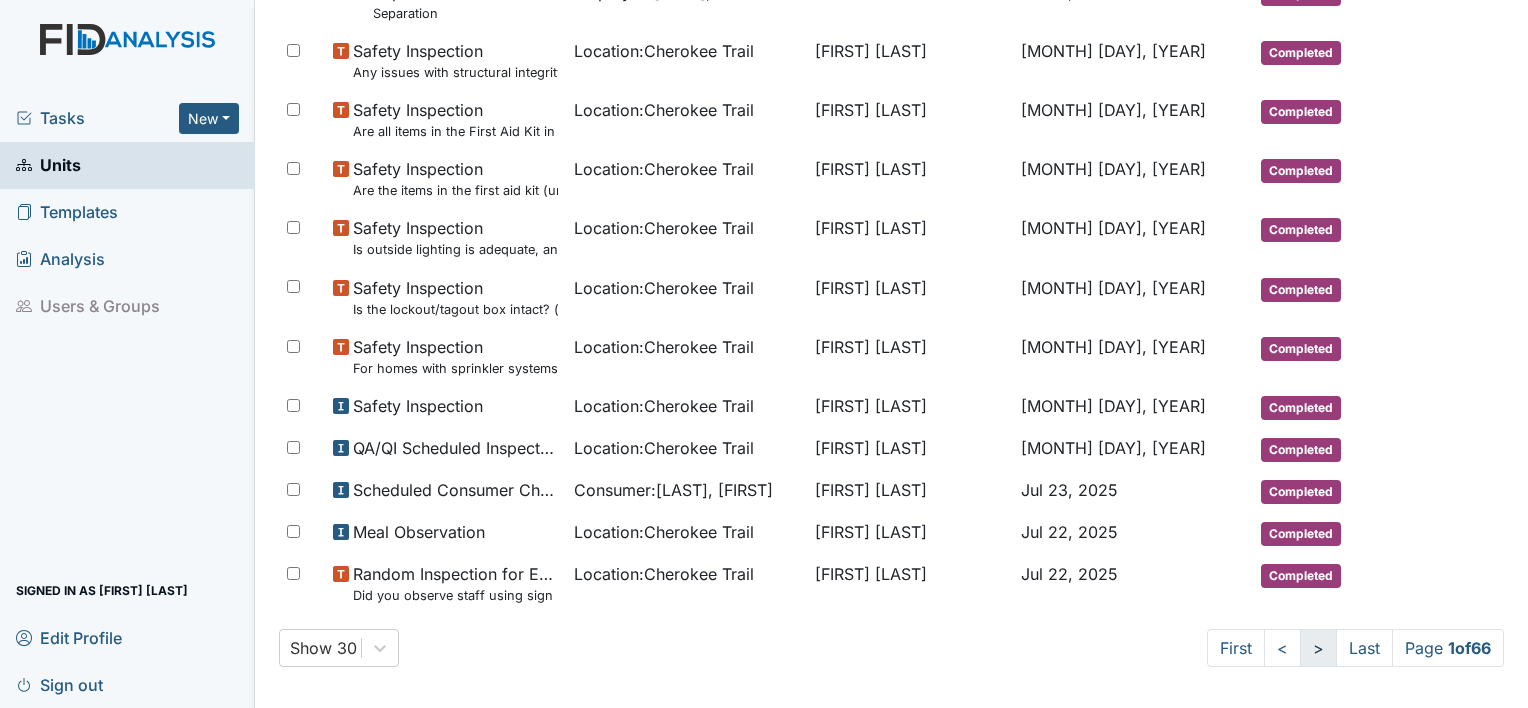 click on ">" at bounding box center [1318, 648] 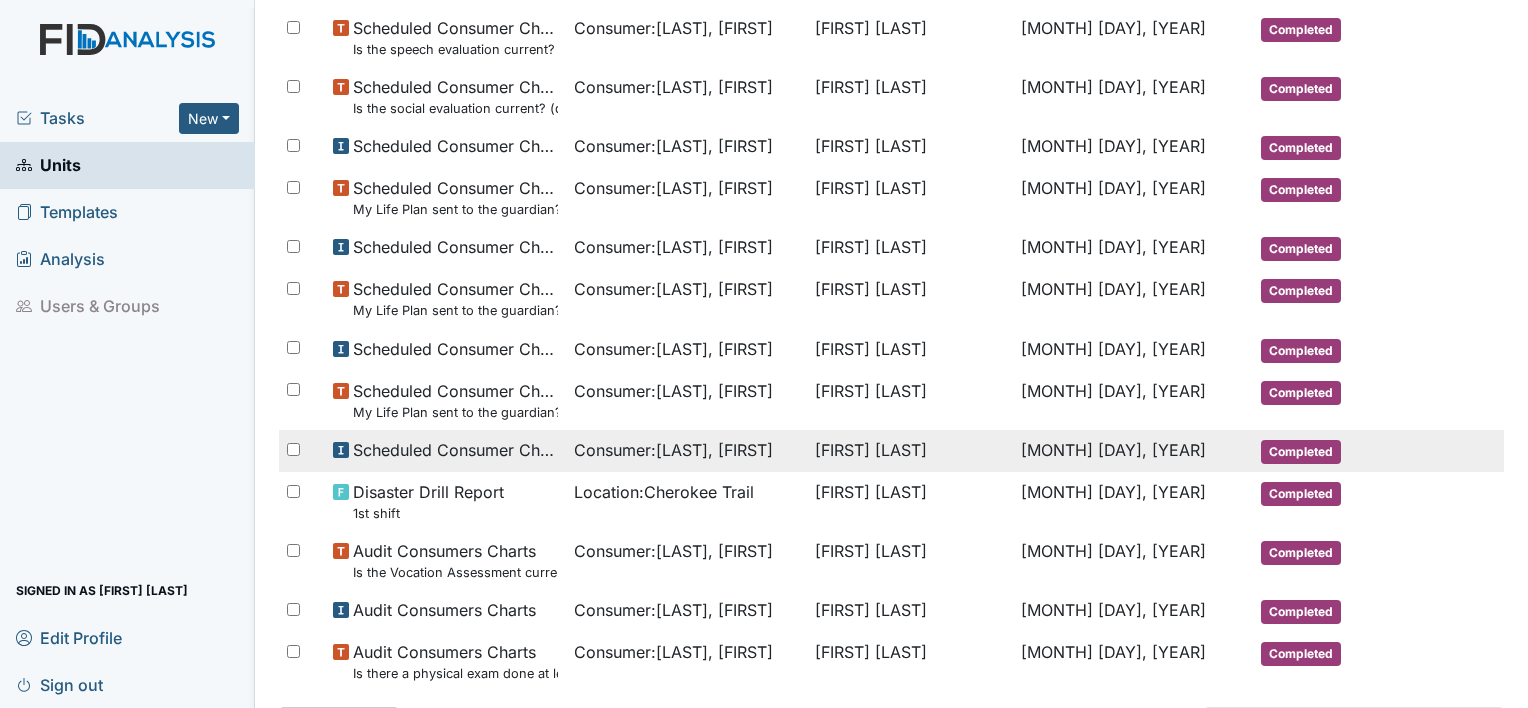 scroll, scrollTop: 1217, scrollLeft: 0, axis: vertical 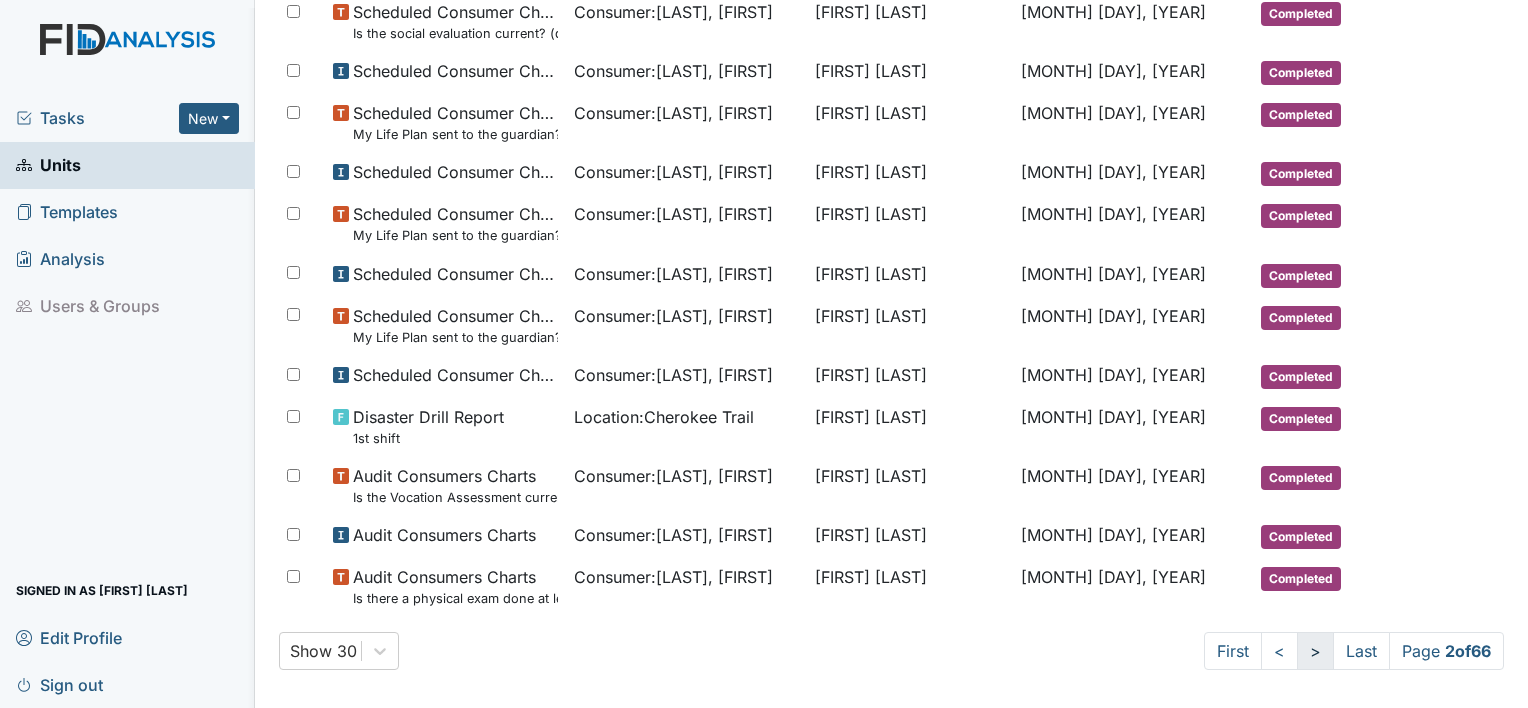click on ">" at bounding box center [1315, 651] 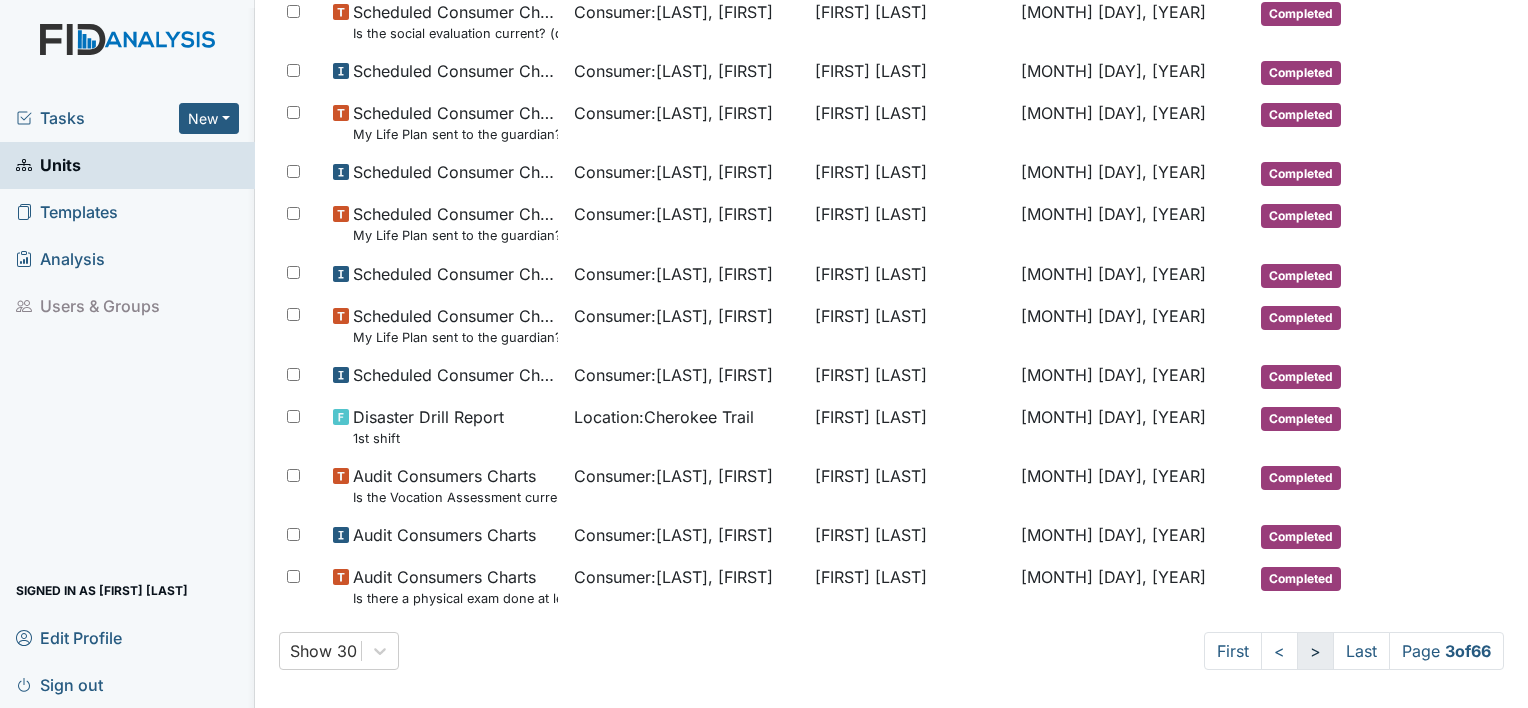 scroll, scrollTop: 1199, scrollLeft: 0, axis: vertical 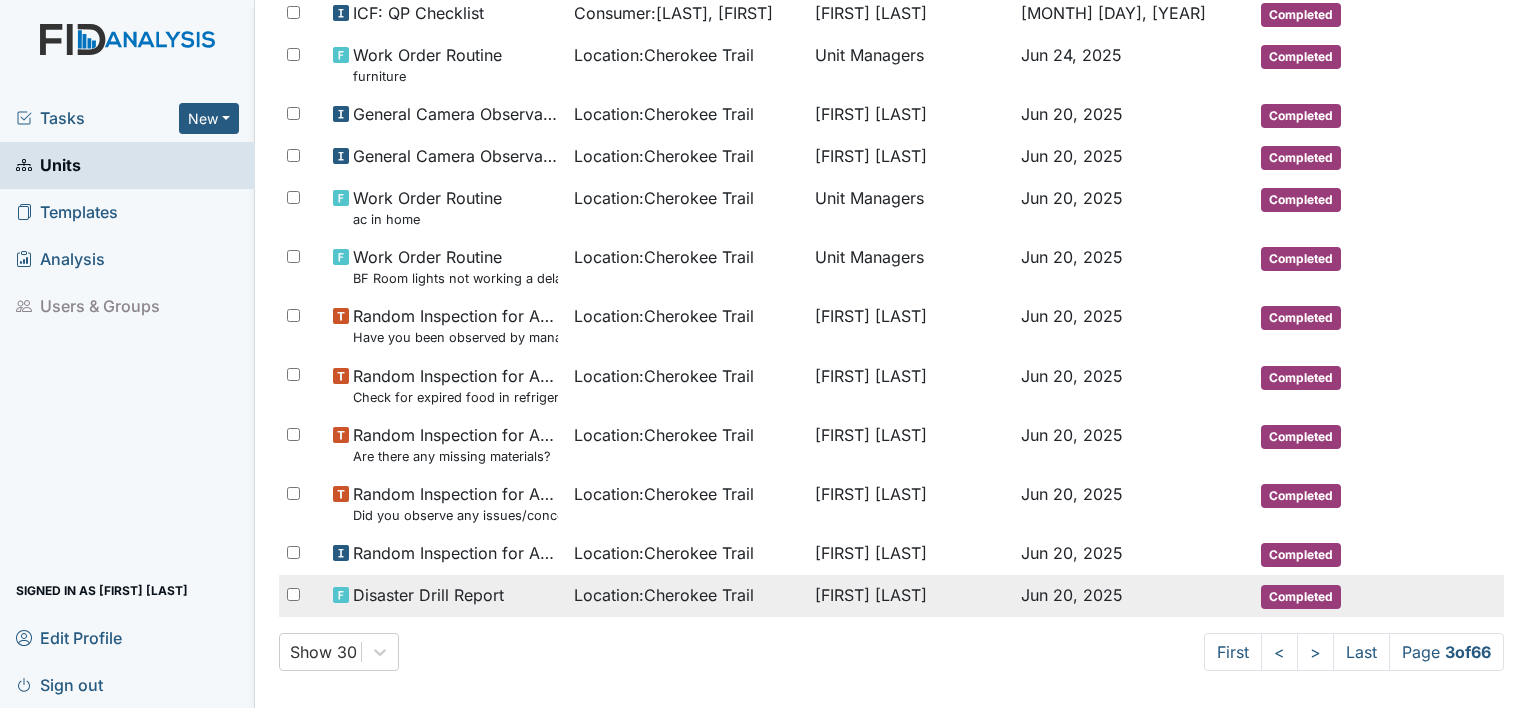 click on "[FIRST] [LAST]" at bounding box center (910, 596) 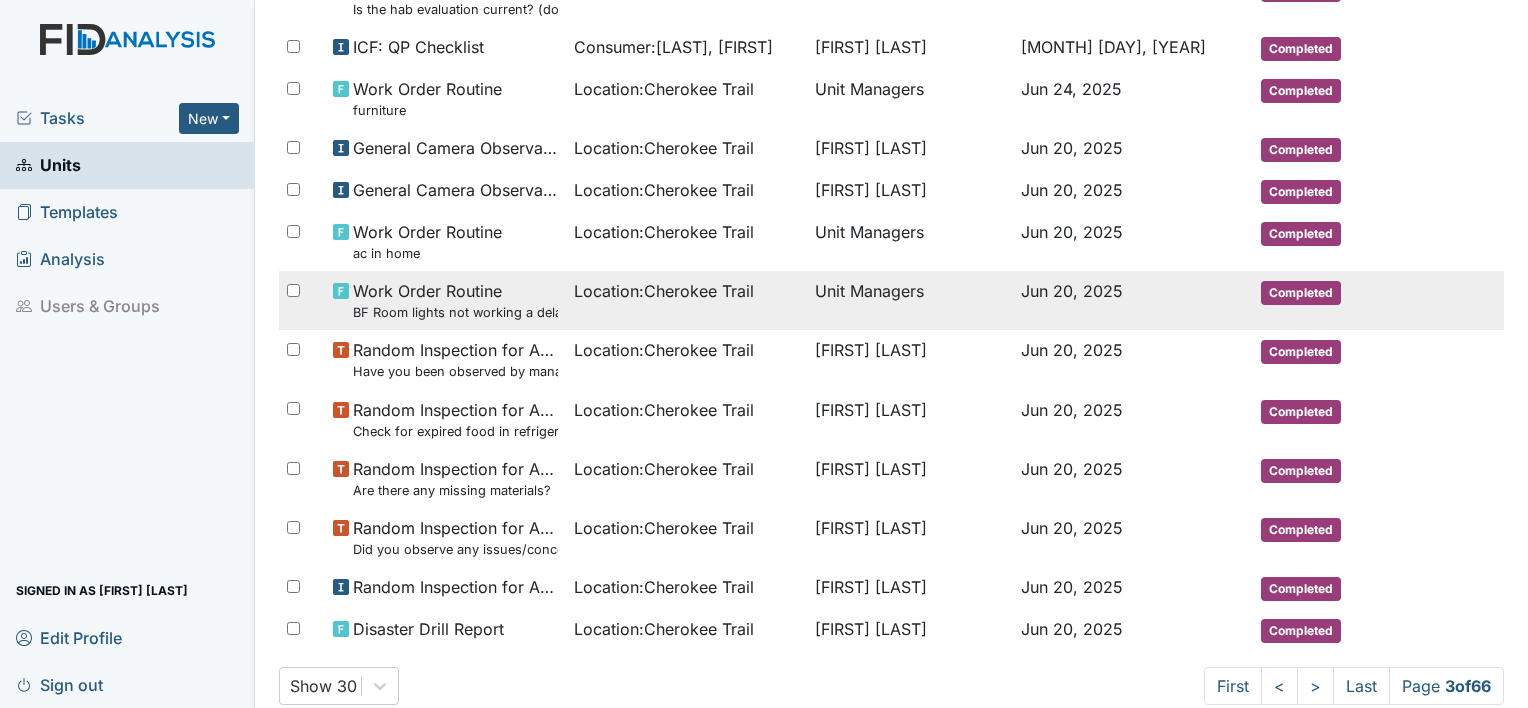 scroll, scrollTop: 1199, scrollLeft: 0, axis: vertical 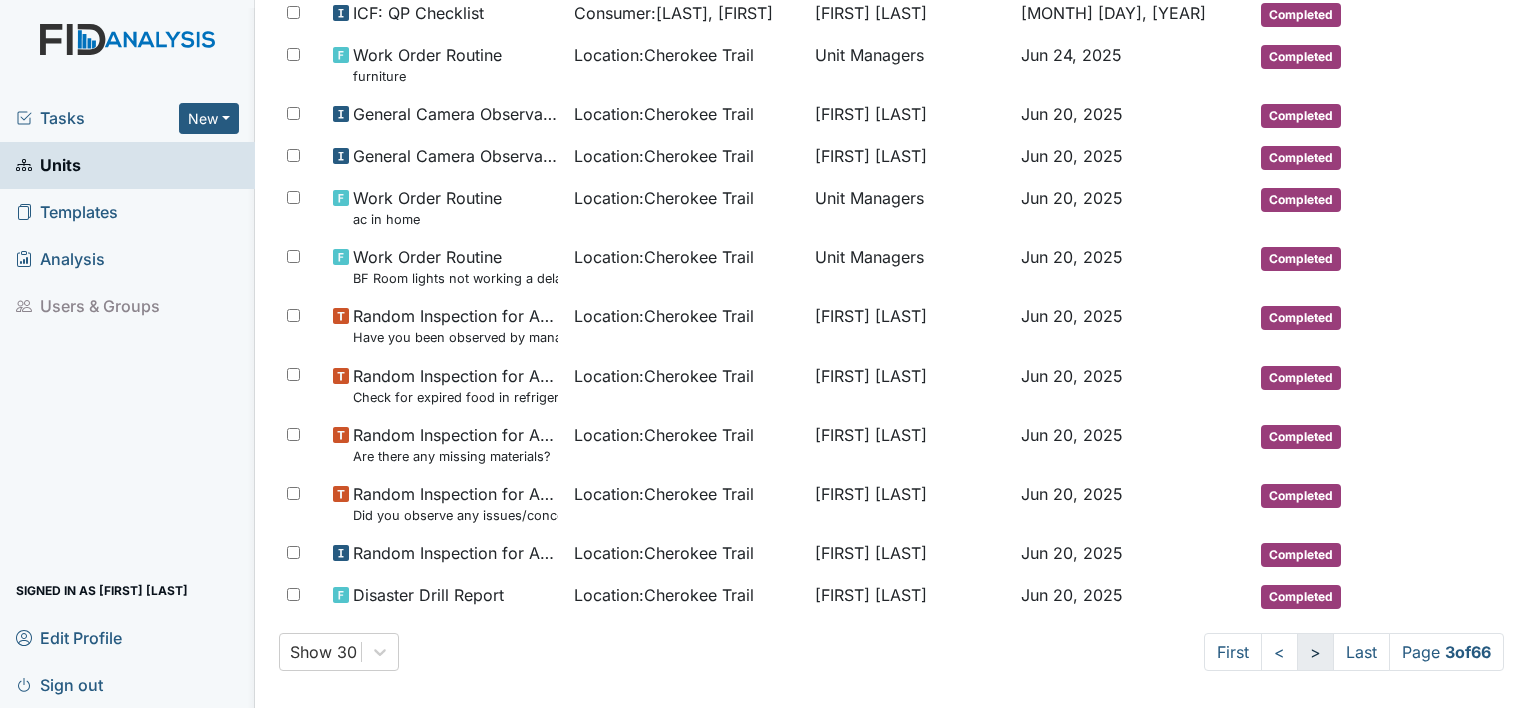 click on ">" at bounding box center [1315, 652] 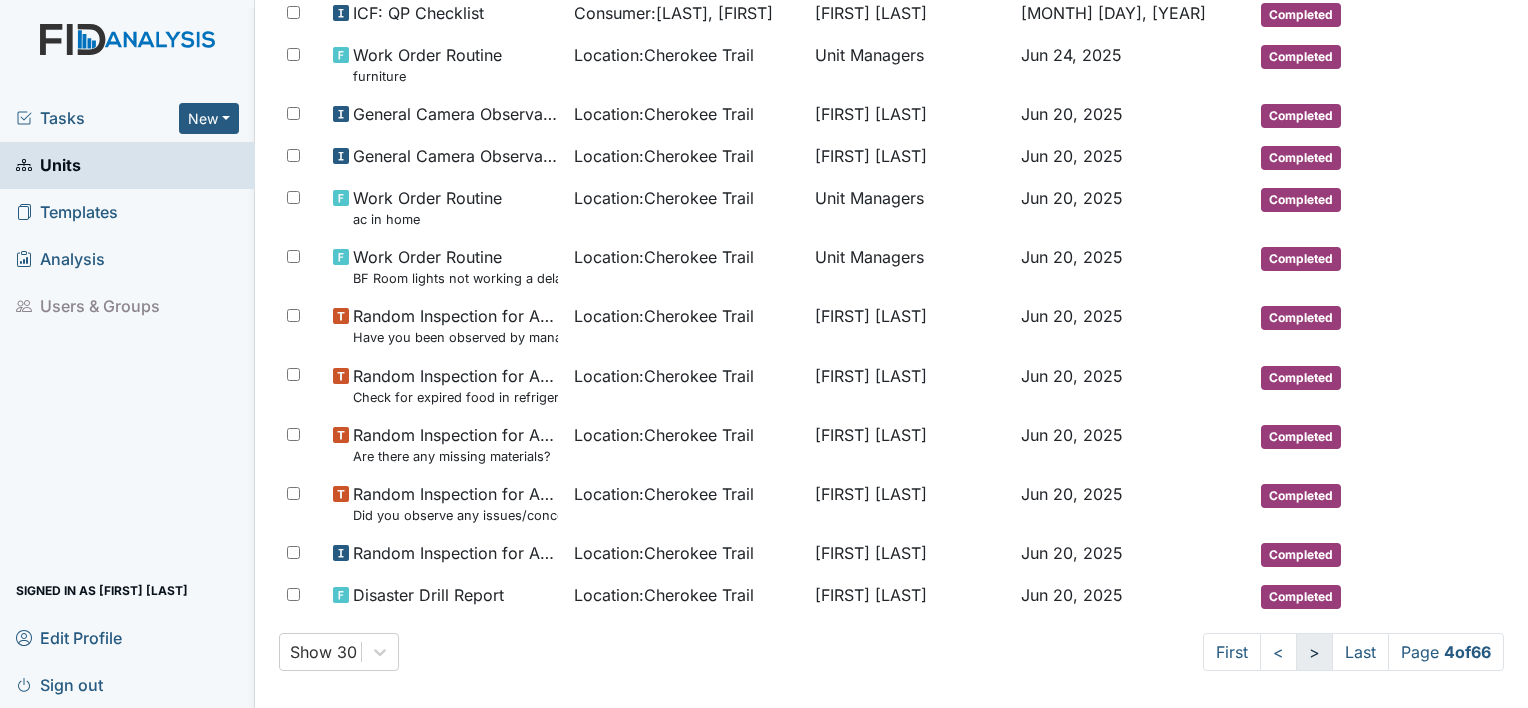 scroll, scrollTop: 1181, scrollLeft: 0, axis: vertical 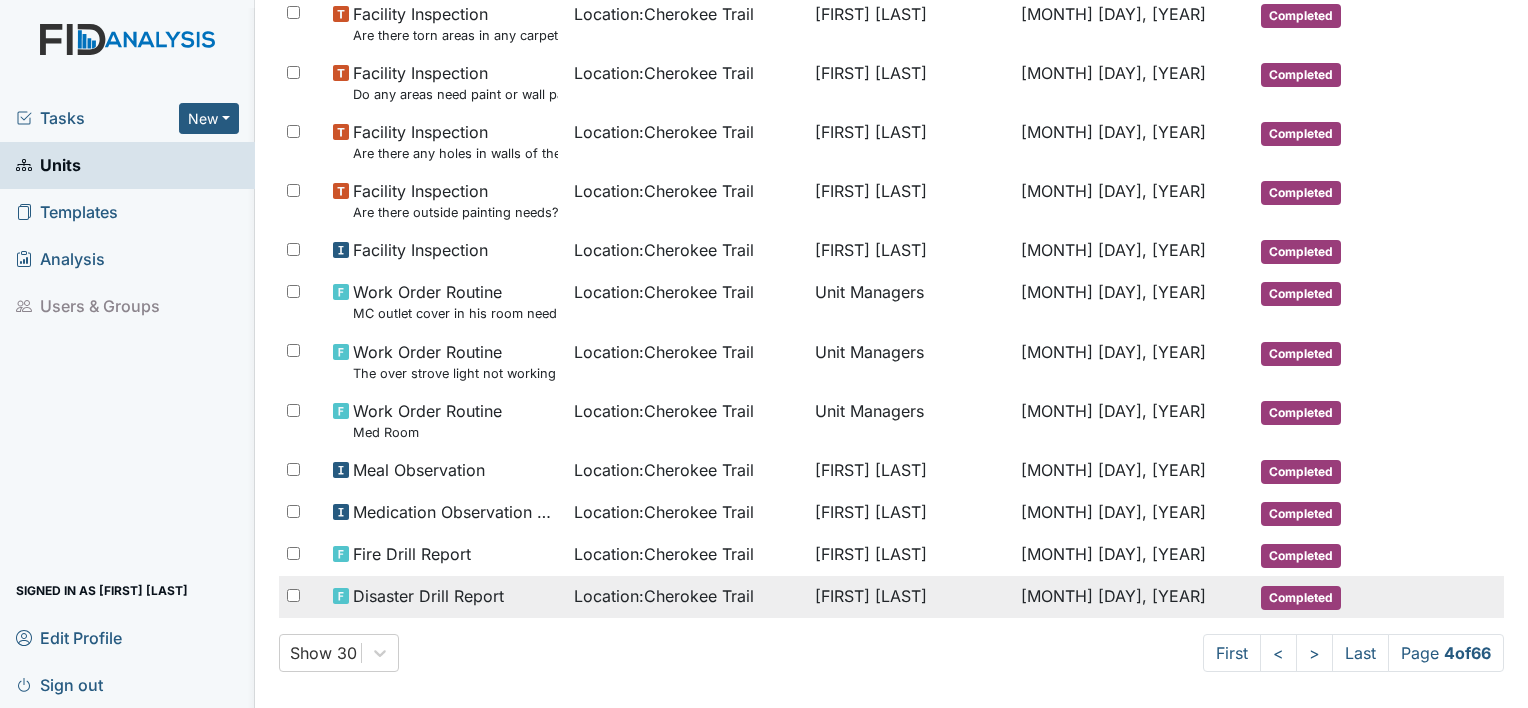 click on "[FIRST] [LAST]" at bounding box center (910, 597) 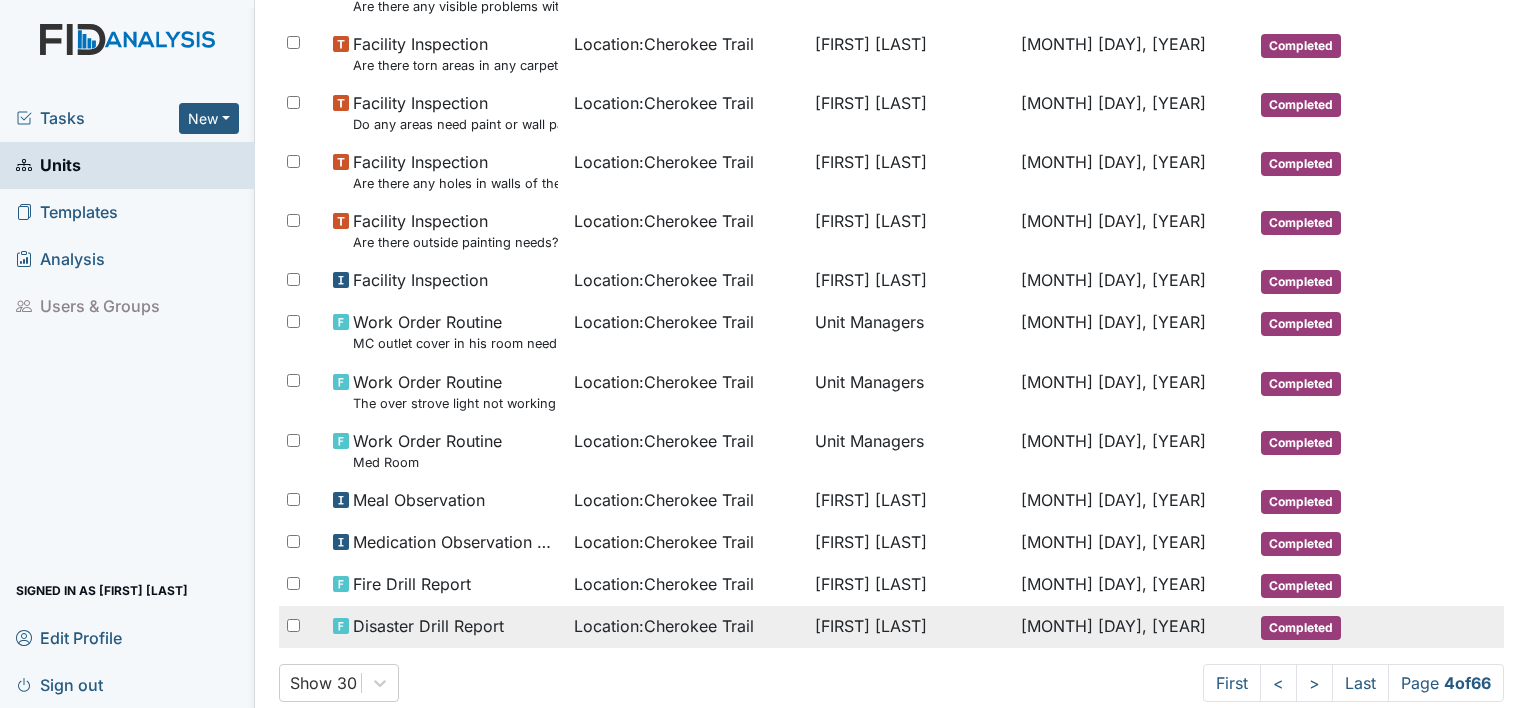 scroll, scrollTop: 1181, scrollLeft: 0, axis: vertical 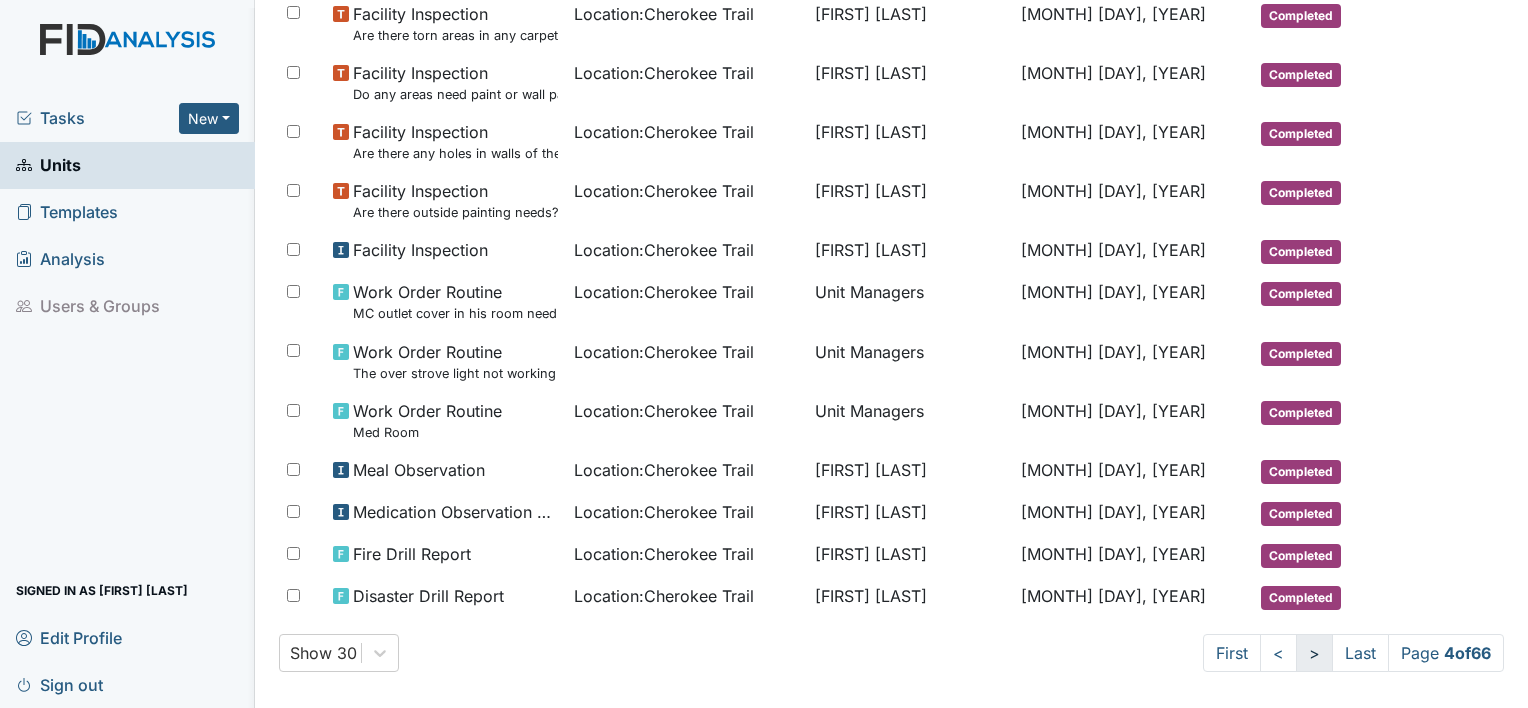 click on ">" at bounding box center [1314, 653] 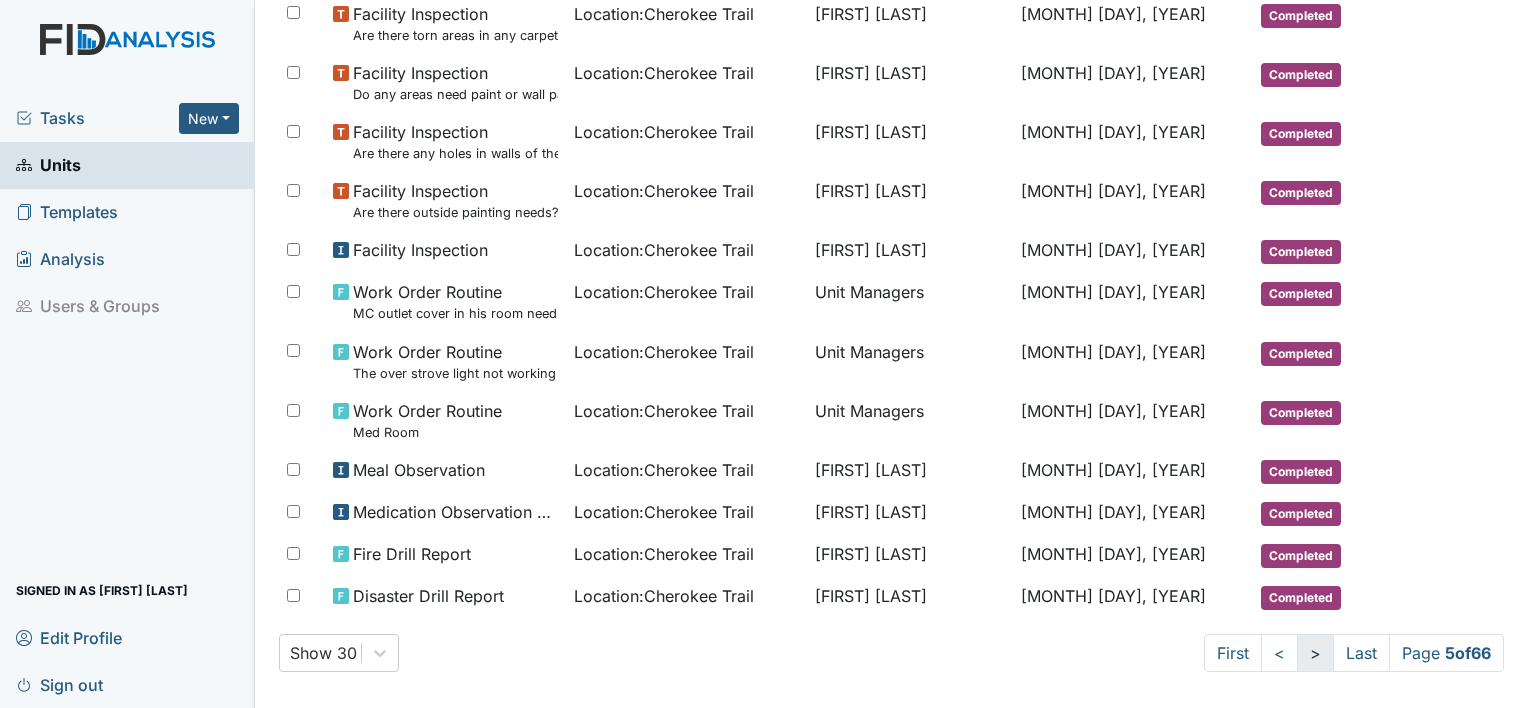 scroll, scrollTop: 1199, scrollLeft: 0, axis: vertical 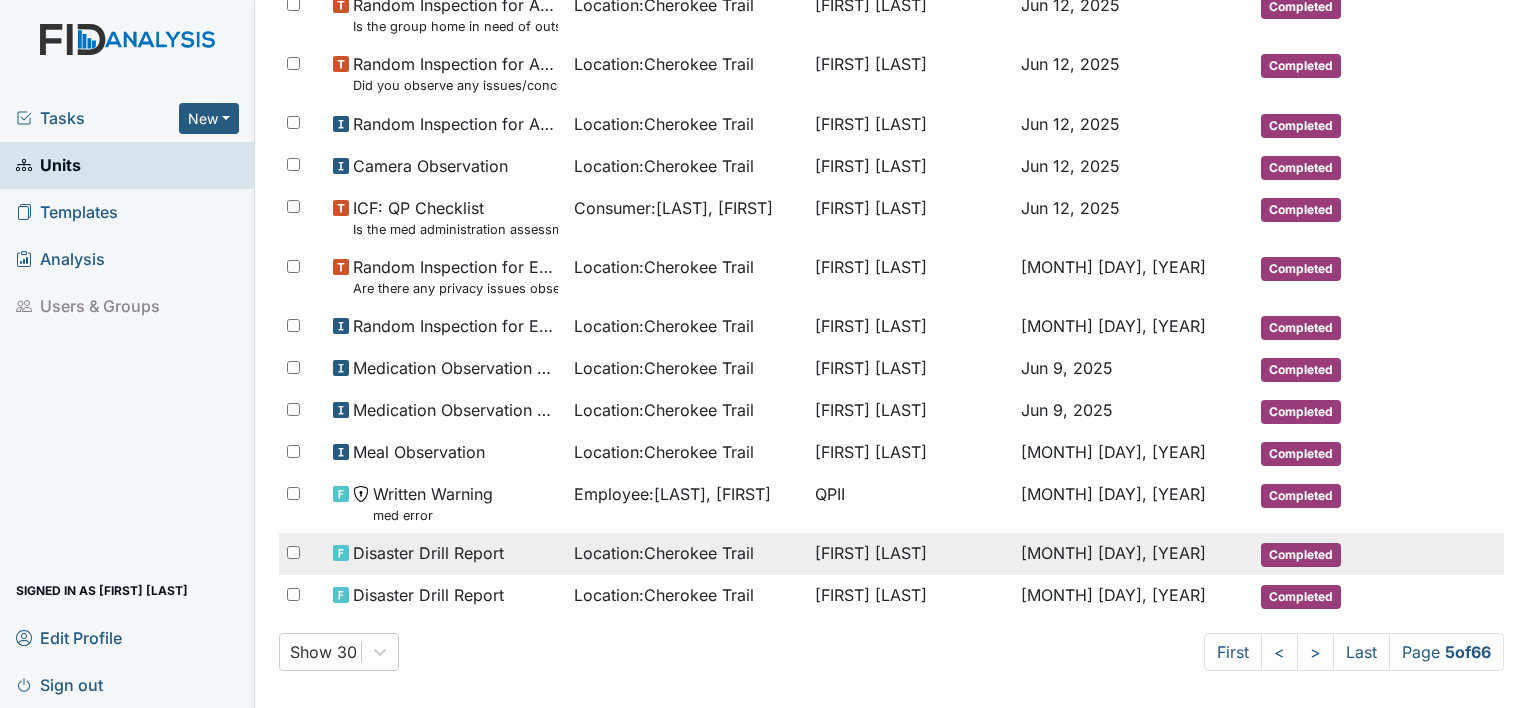 click on "[FIRST] [LAST]" at bounding box center [910, 554] 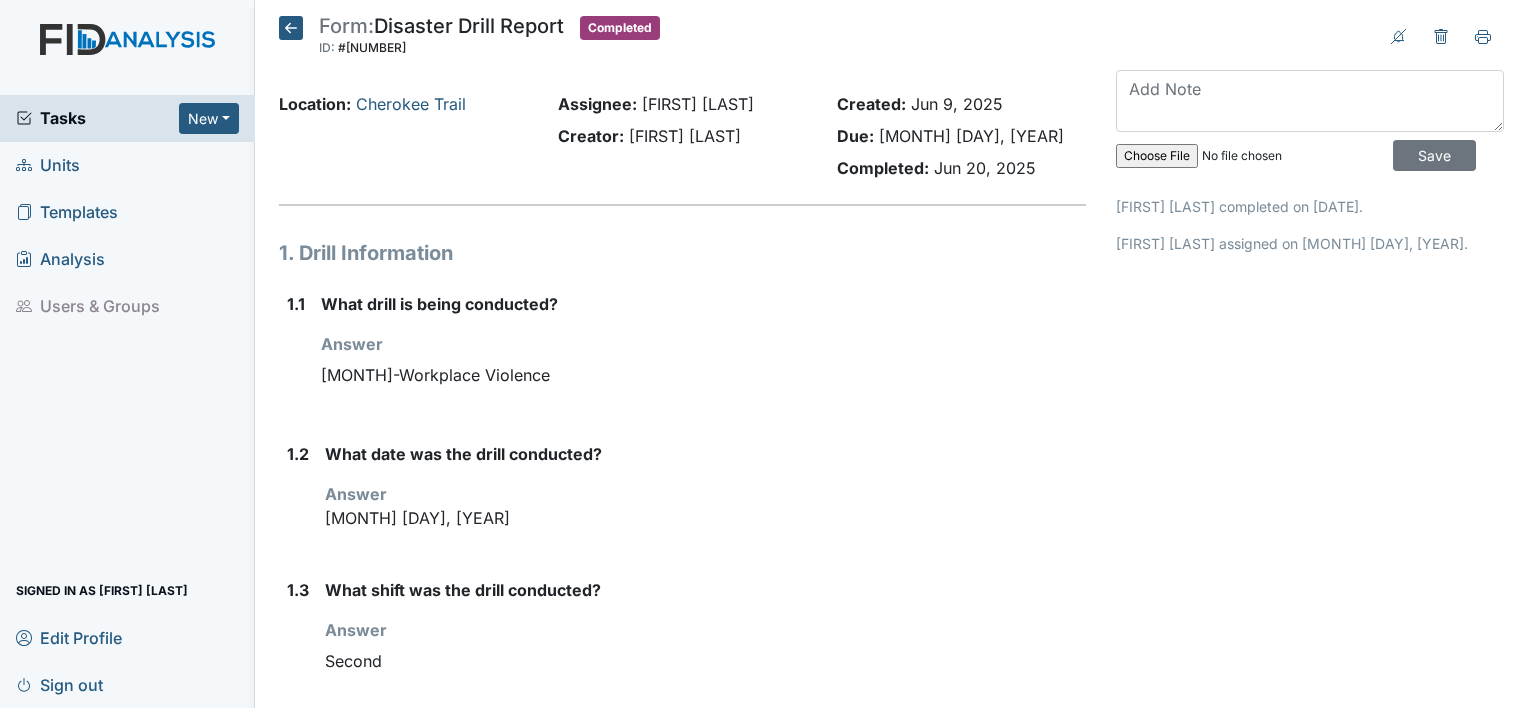 scroll, scrollTop: 0, scrollLeft: 0, axis: both 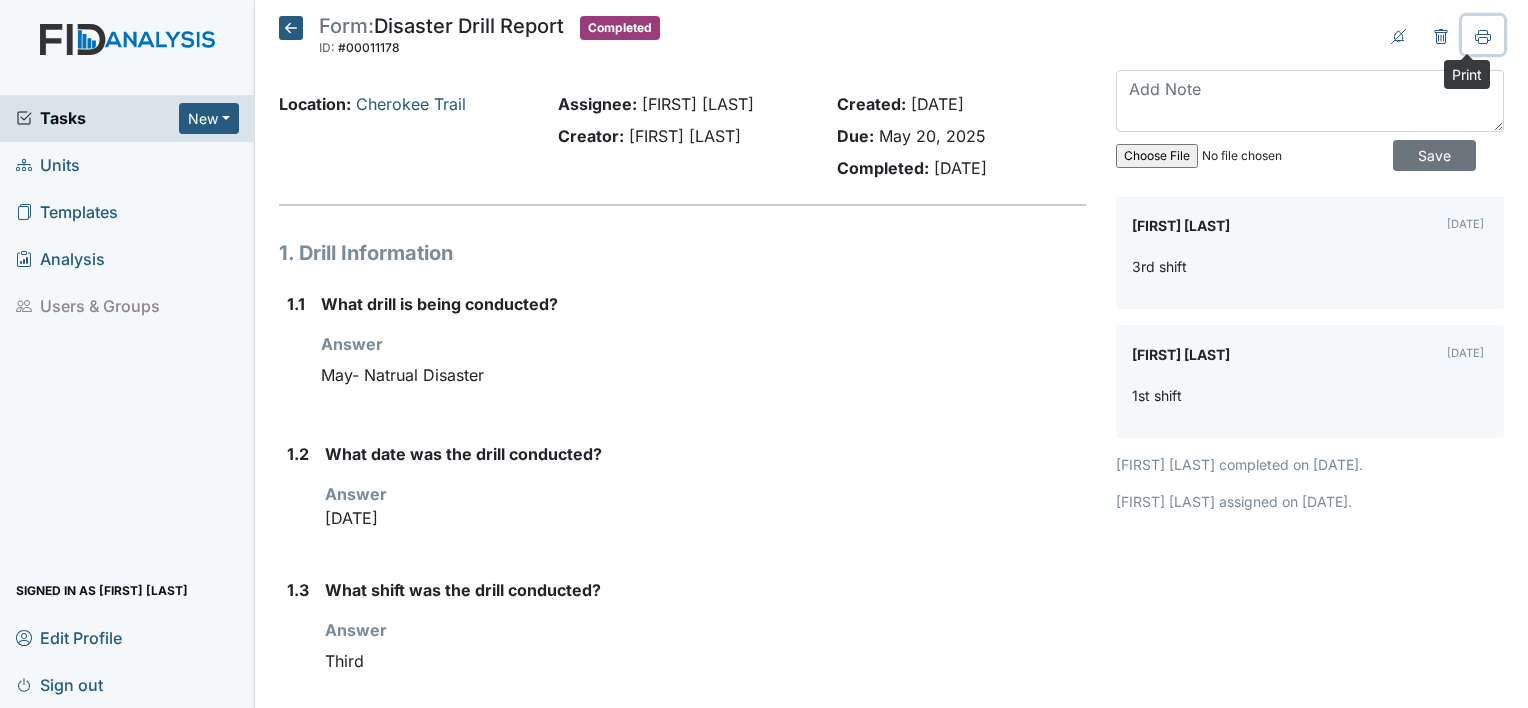 drag, startPoint x: 1472, startPoint y: 34, endPoint x: 136, endPoint y: 594, distance: 1448.6187 